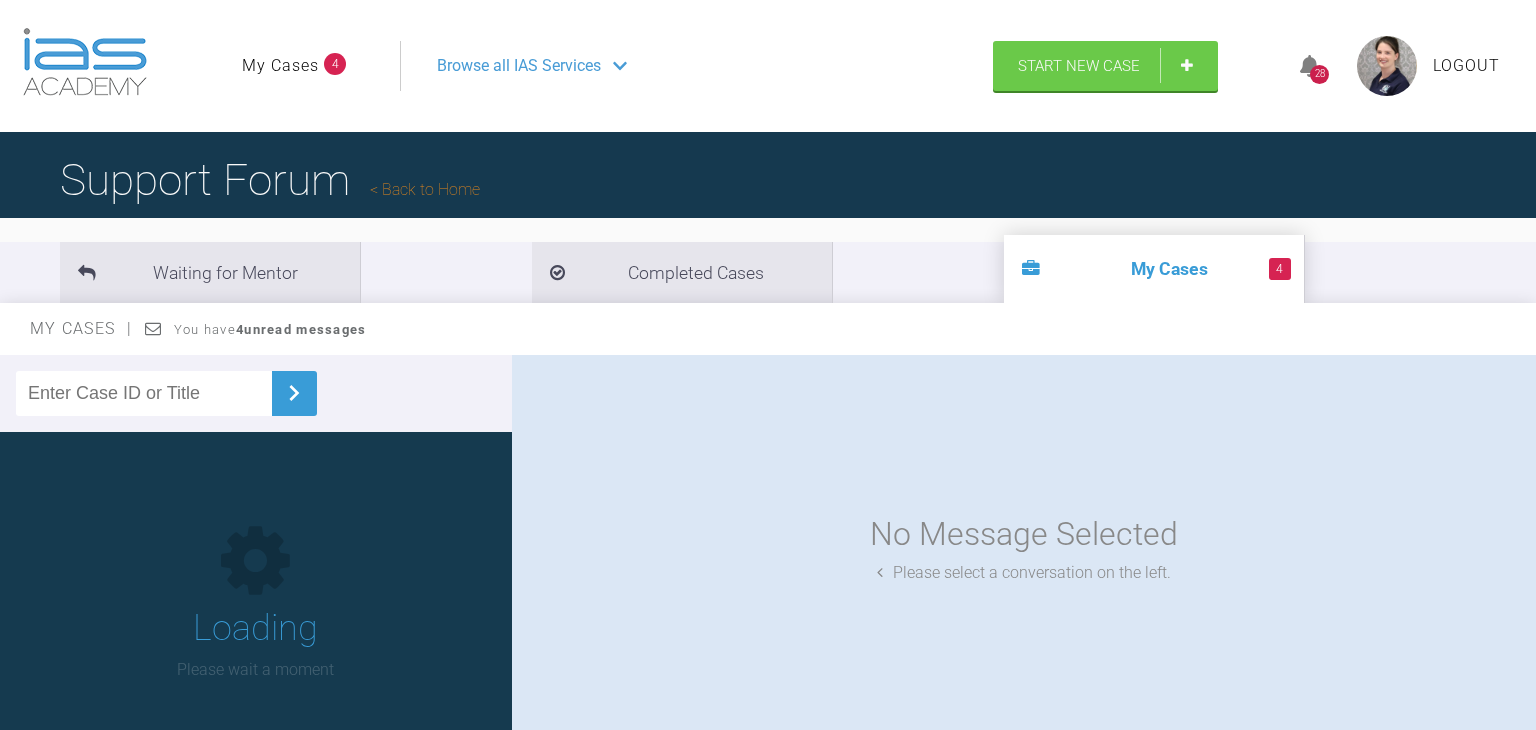 scroll, scrollTop: 0, scrollLeft: 0, axis: both 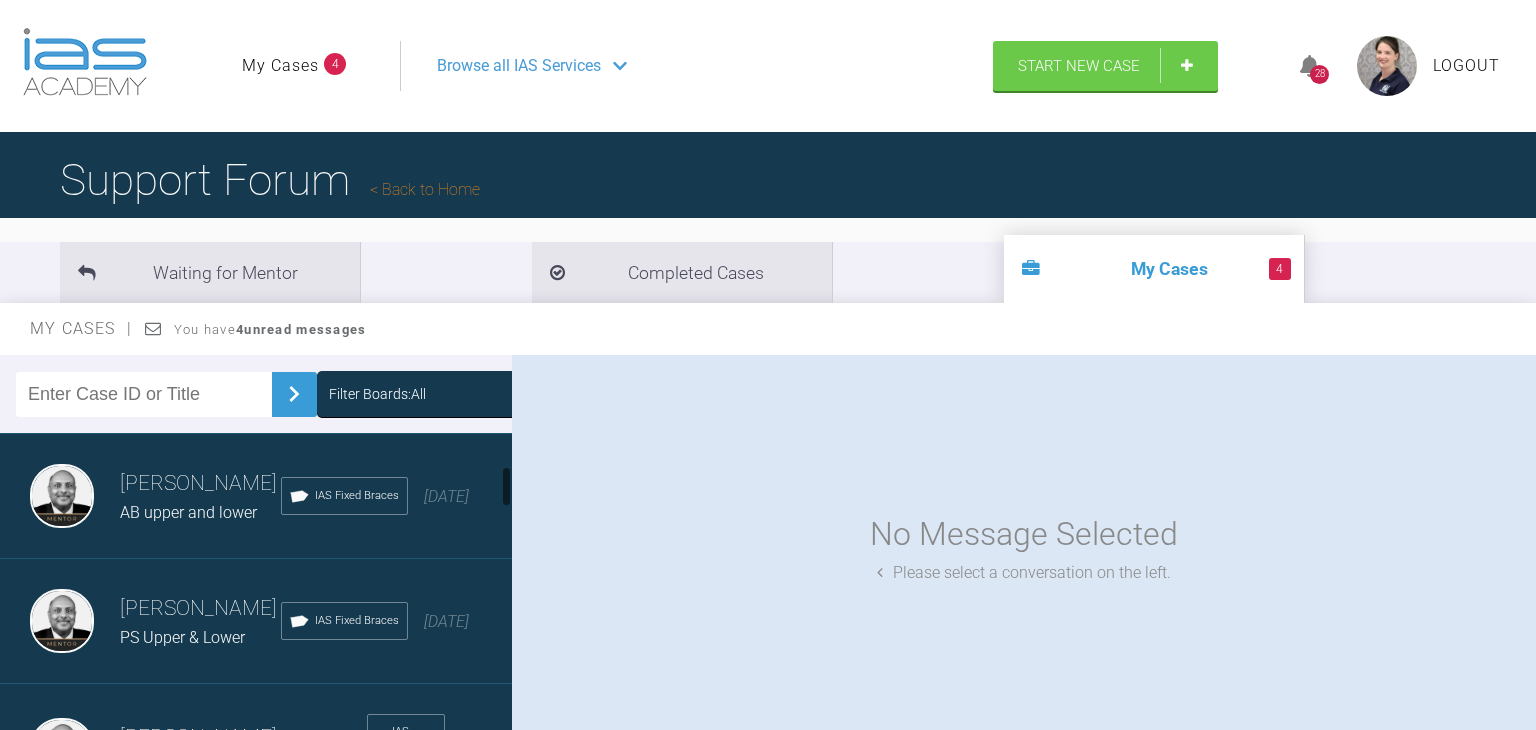 click on "PS Upper & Lower" at bounding box center [182, 637] 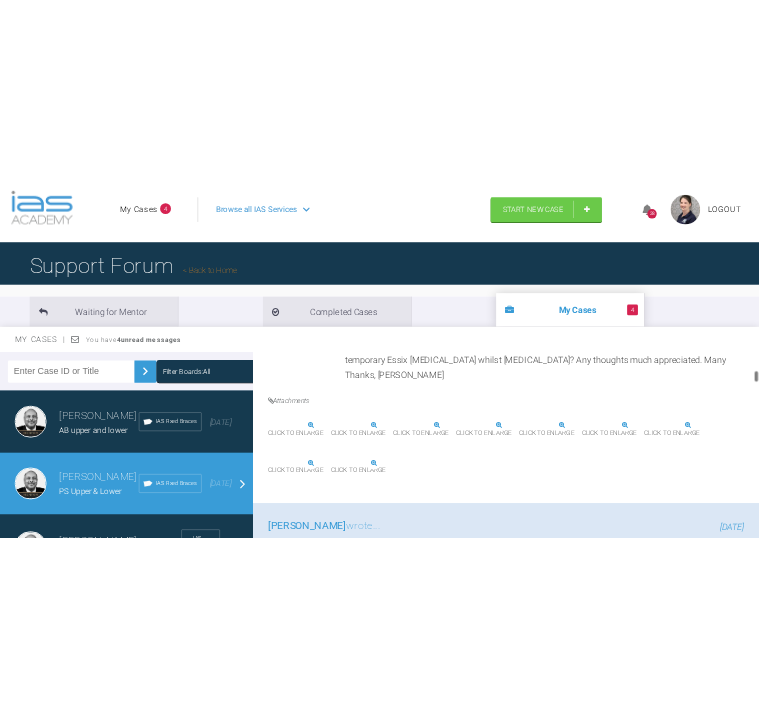 scroll, scrollTop: 802, scrollLeft: 0, axis: vertical 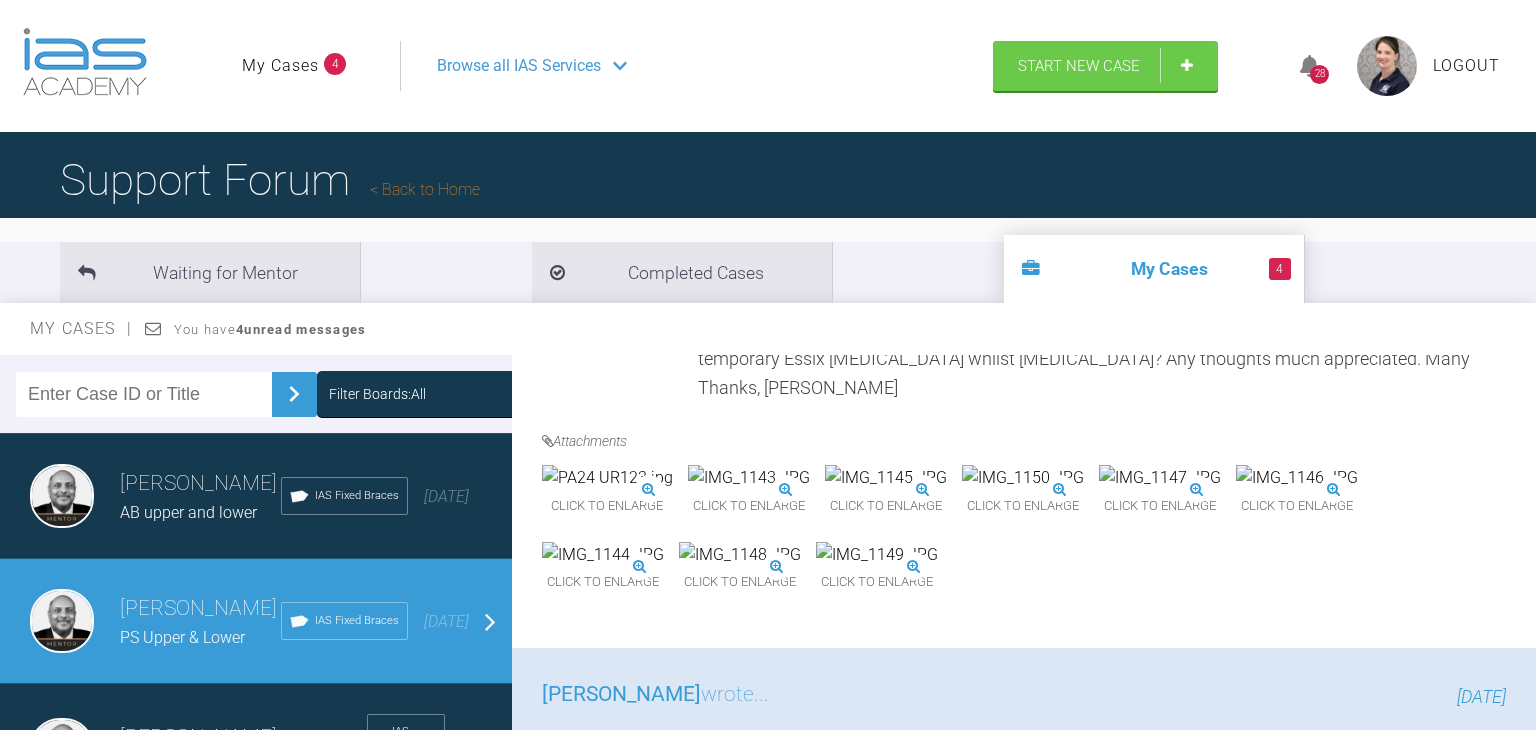 click at bounding box center (1023, 478) 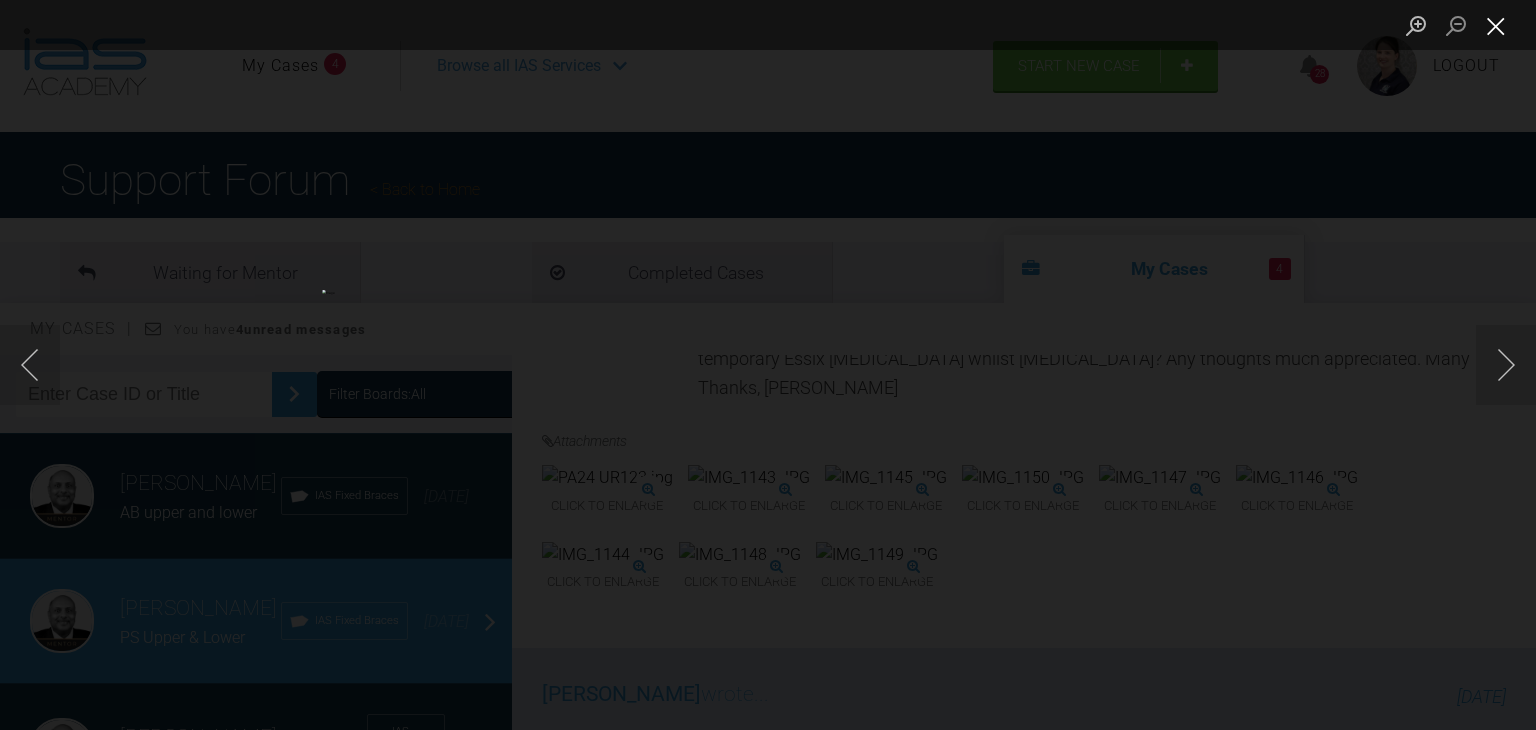 click at bounding box center (1496, 25) 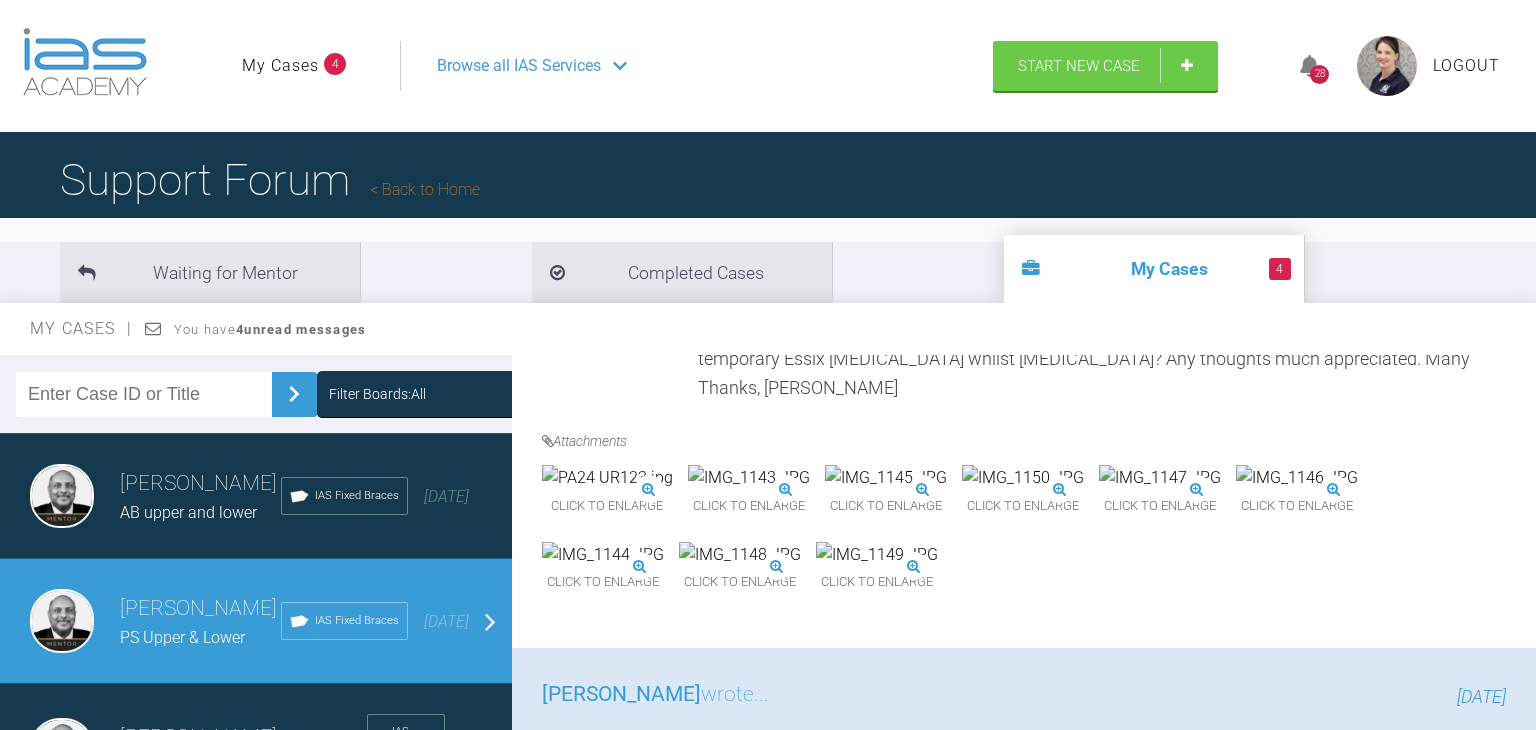 click at bounding box center [1023, 478] 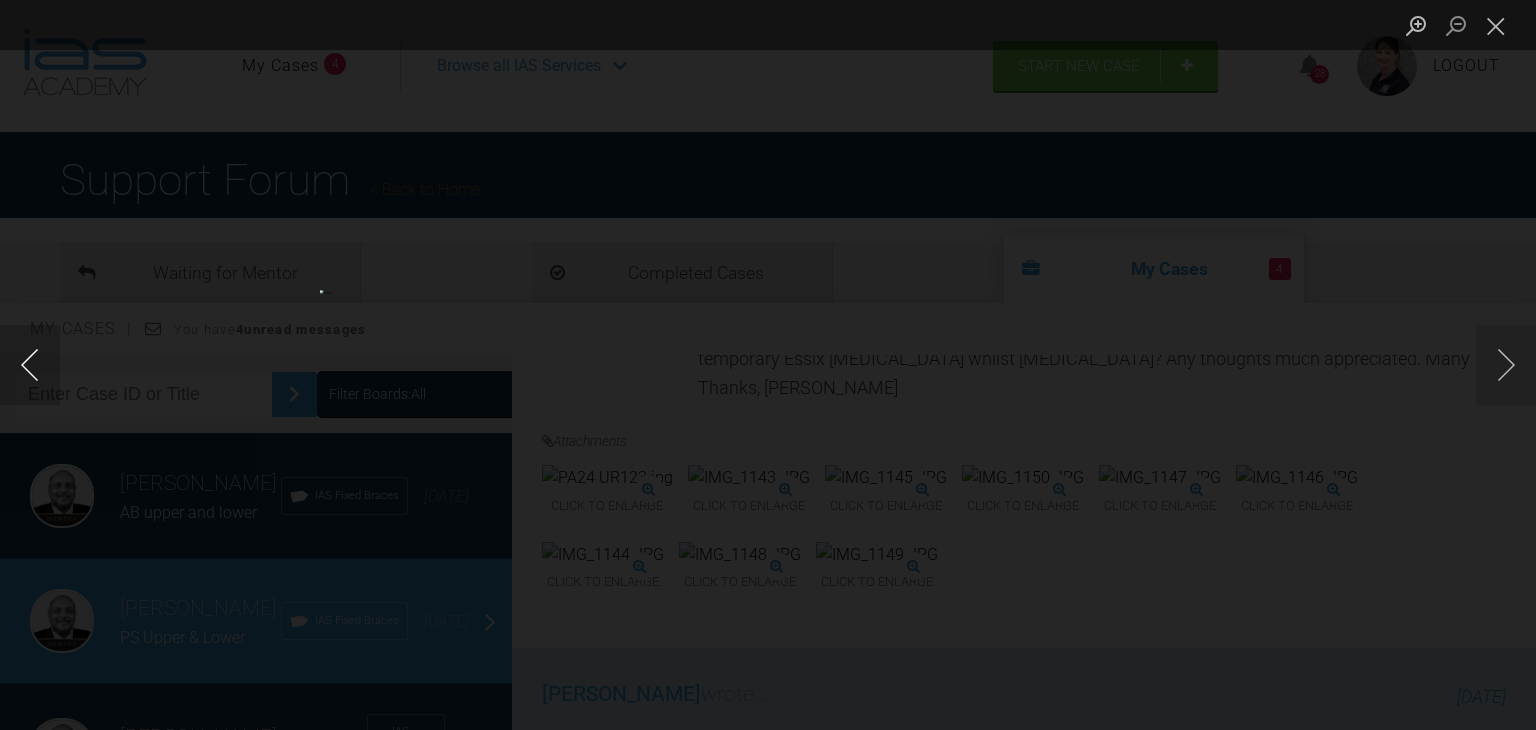 click at bounding box center [30, 365] 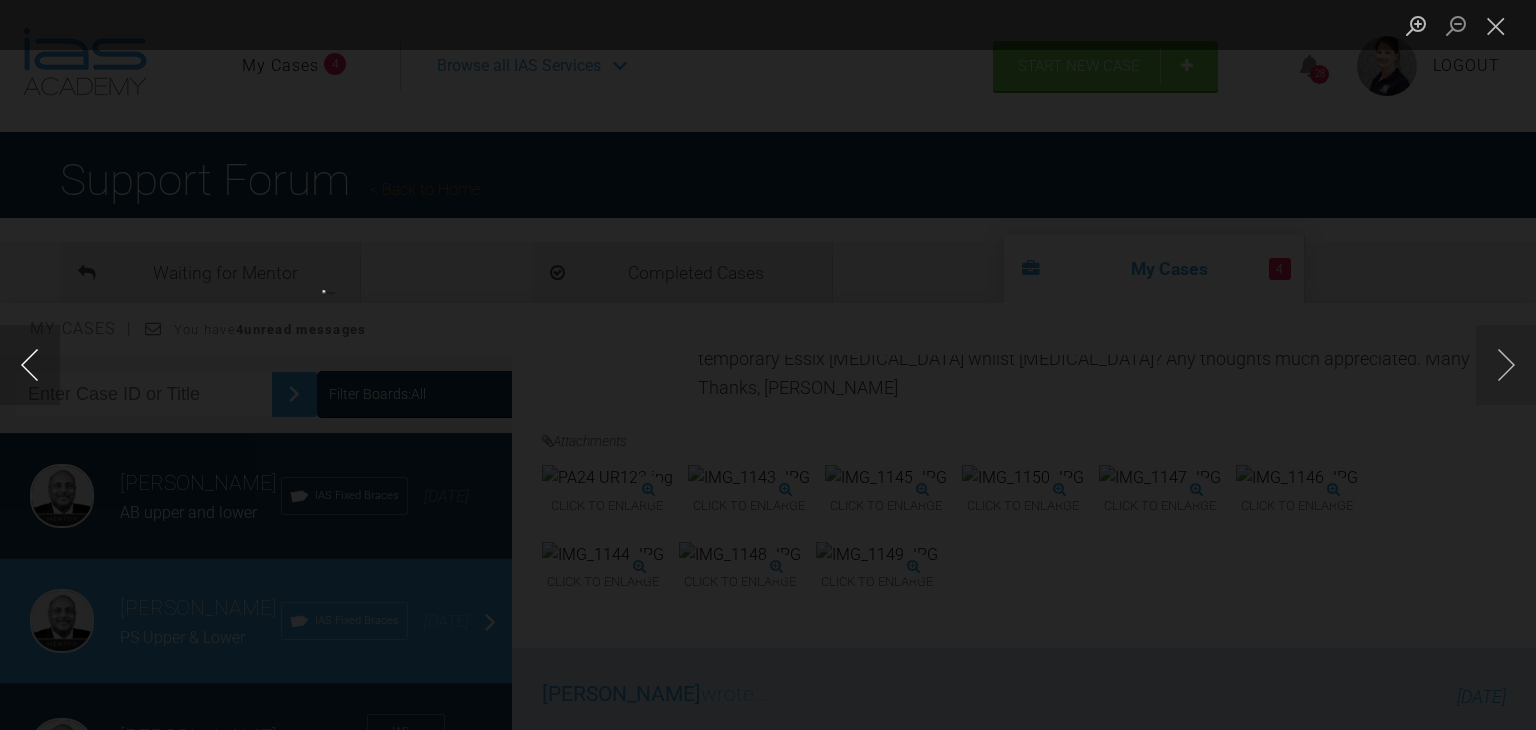 click at bounding box center [30, 365] 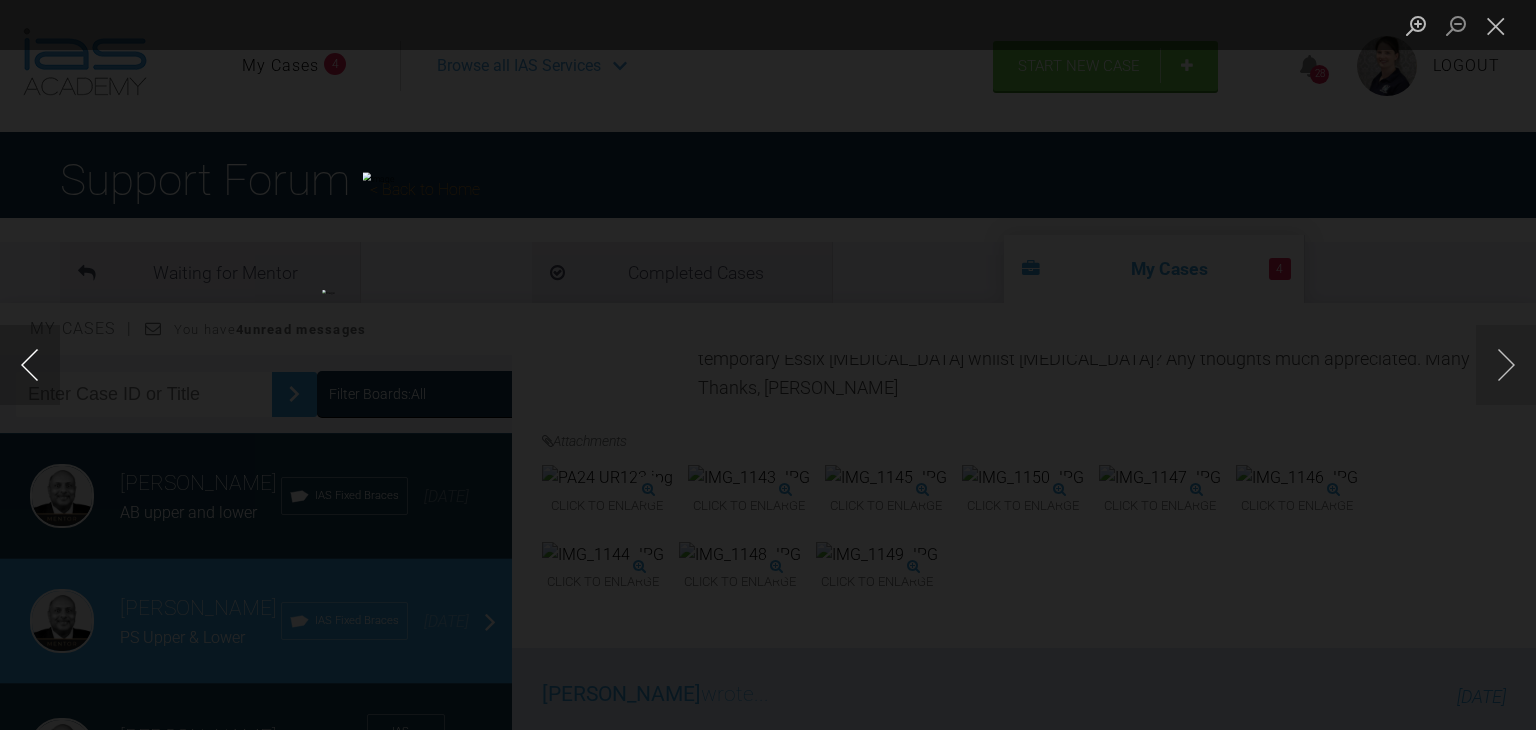 click at bounding box center (30, 365) 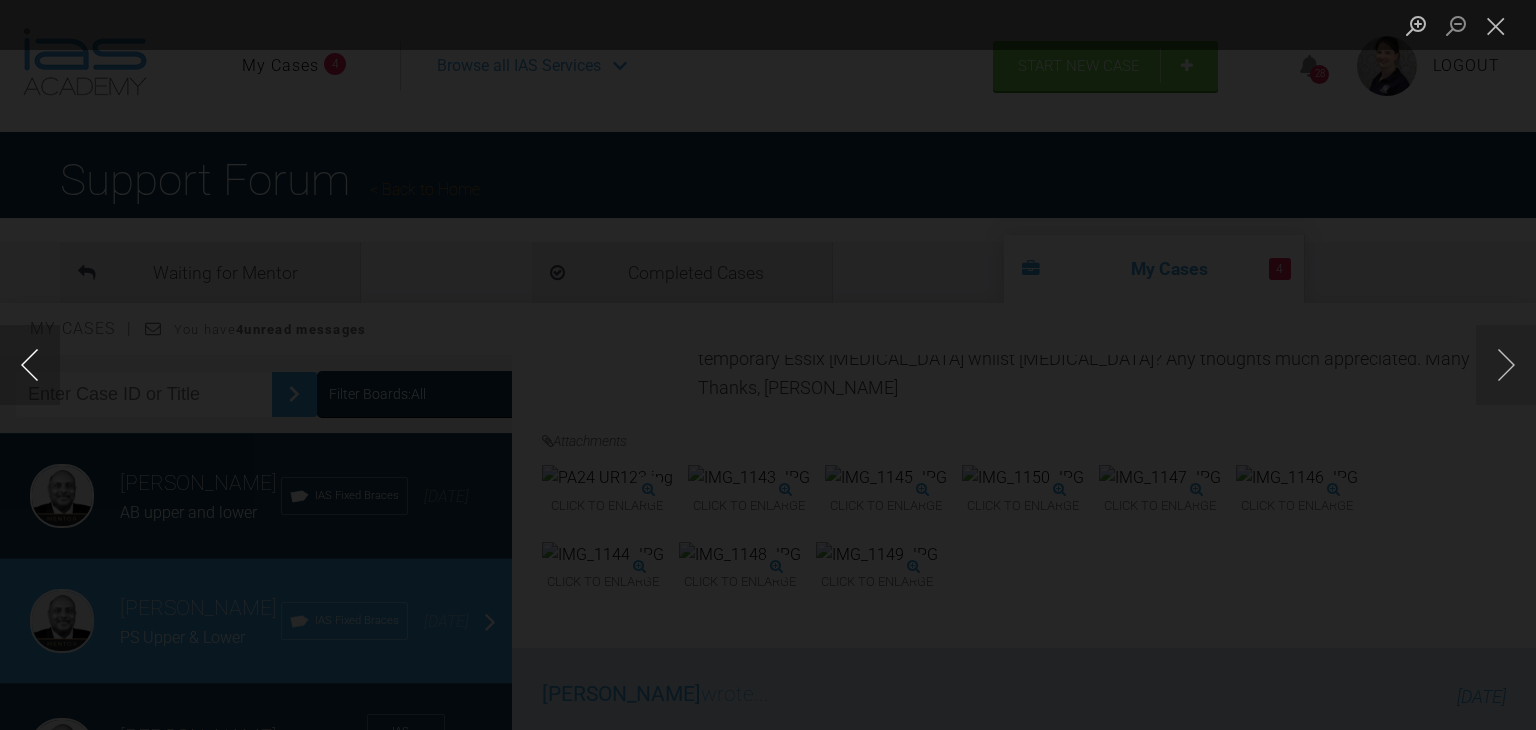 click at bounding box center (30, 365) 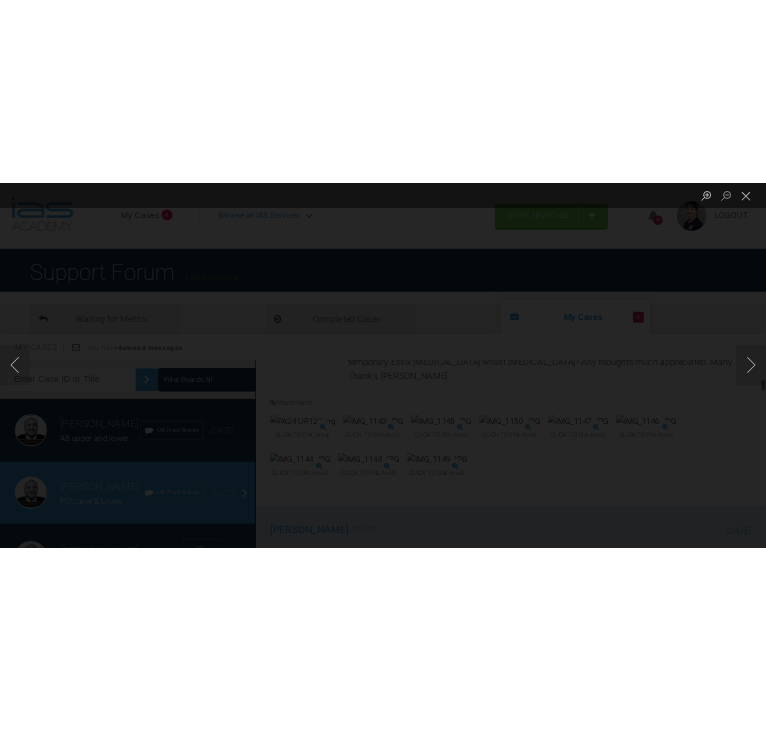 scroll, scrollTop: 909, scrollLeft: 0, axis: vertical 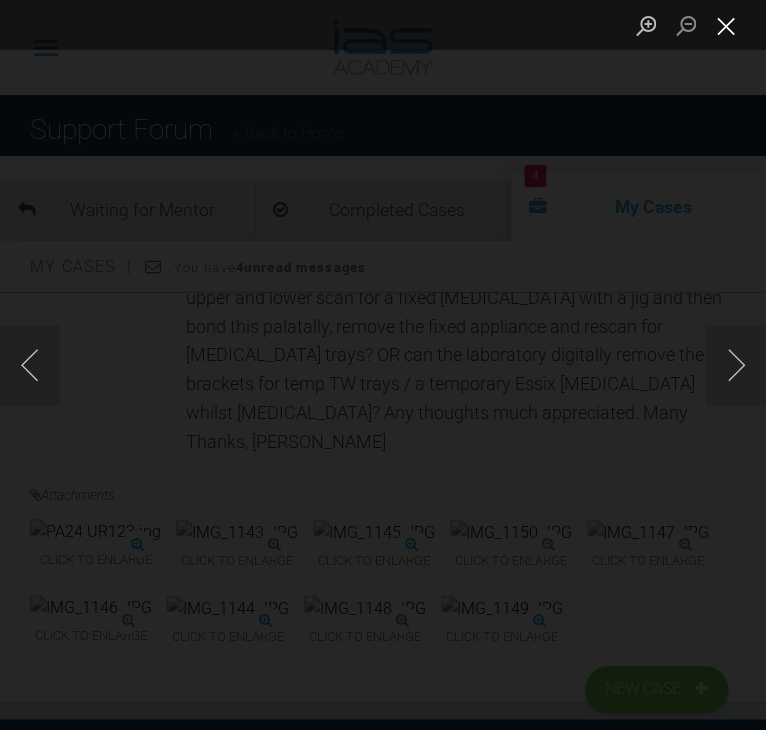 click at bounding box center (726, 25) 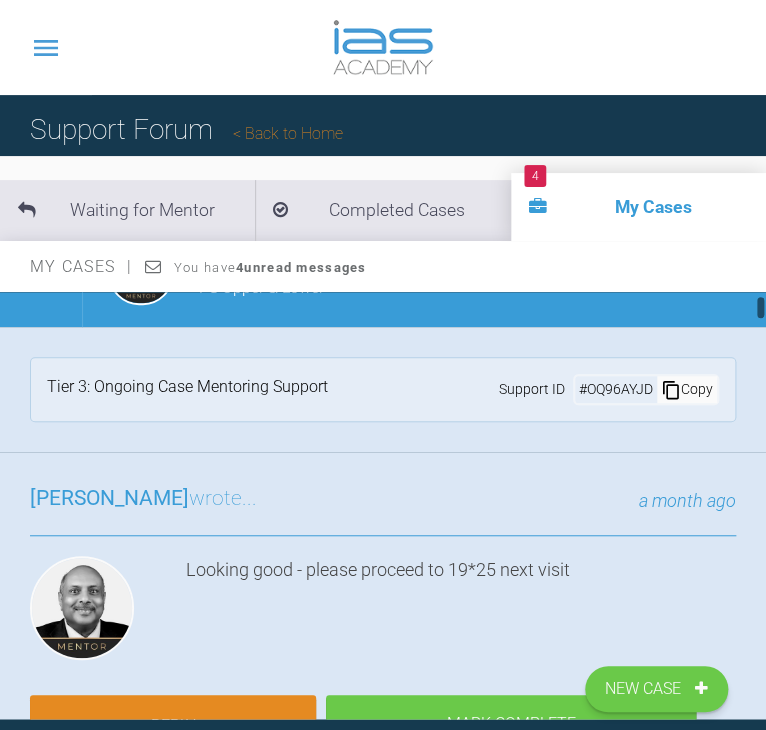 scroll, scrollTop: 80, scrollLeft: 0, axis: vertical 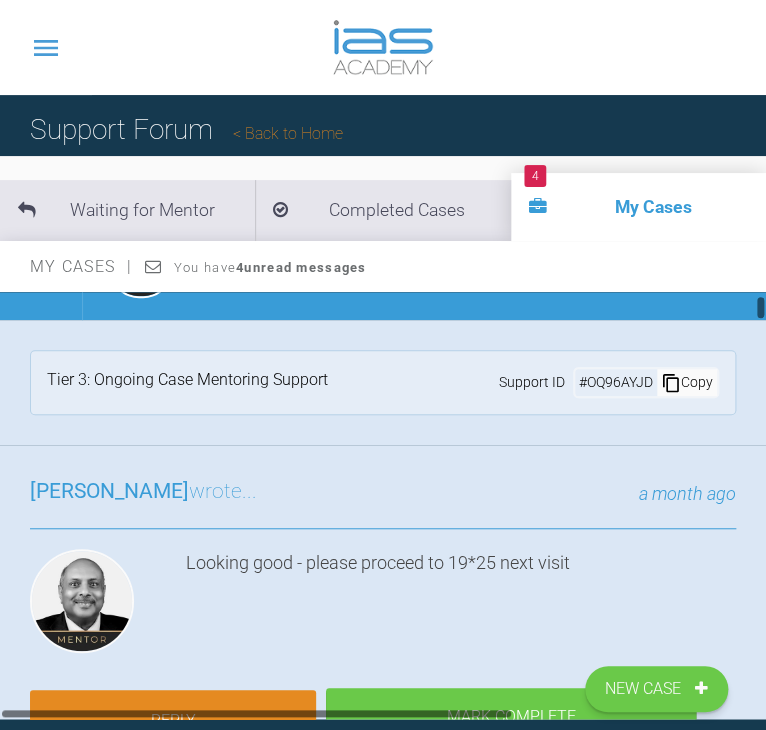 click on "Reply" at bounding box center (173, 721) 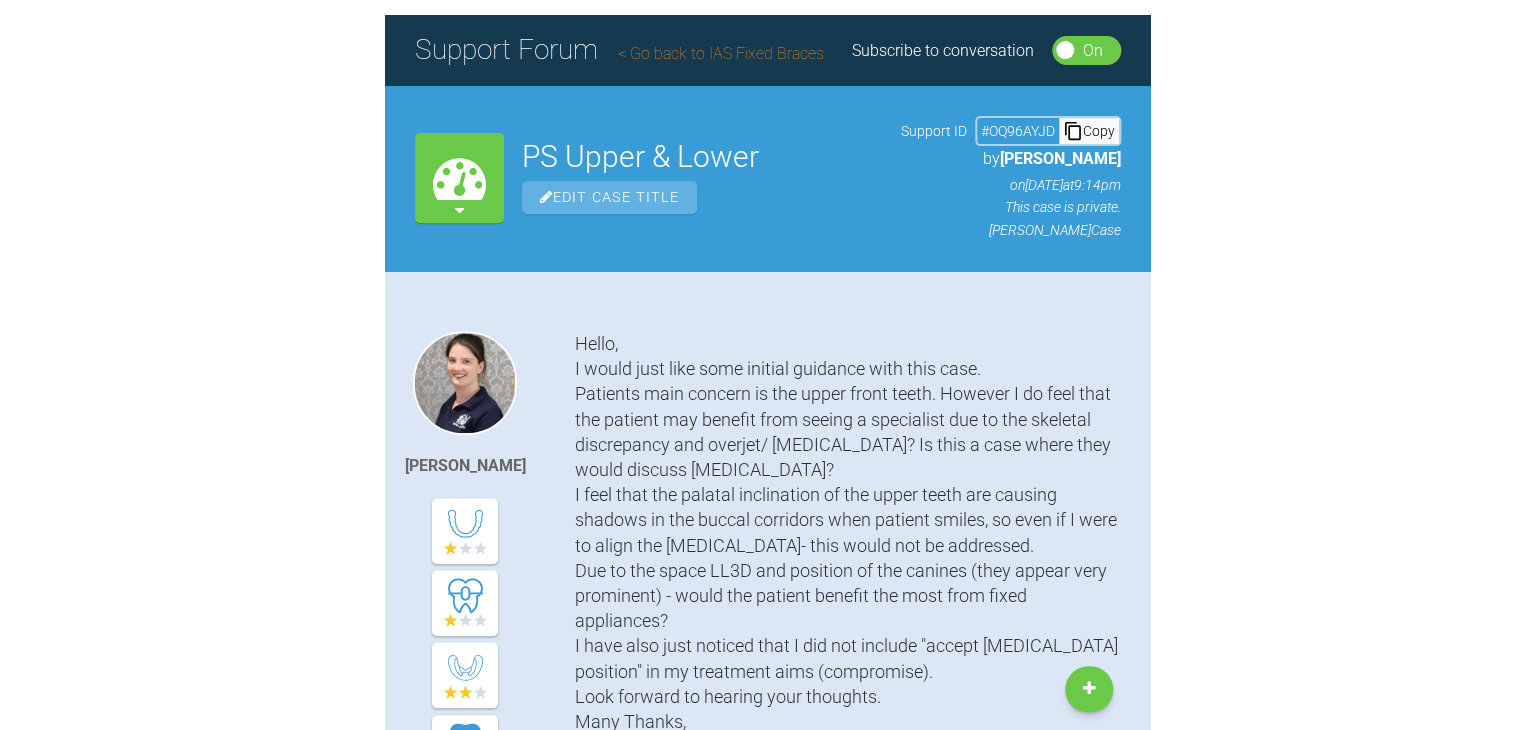 scroll, scrollTop: 13318, scrollLeft: 0, axis: vertical 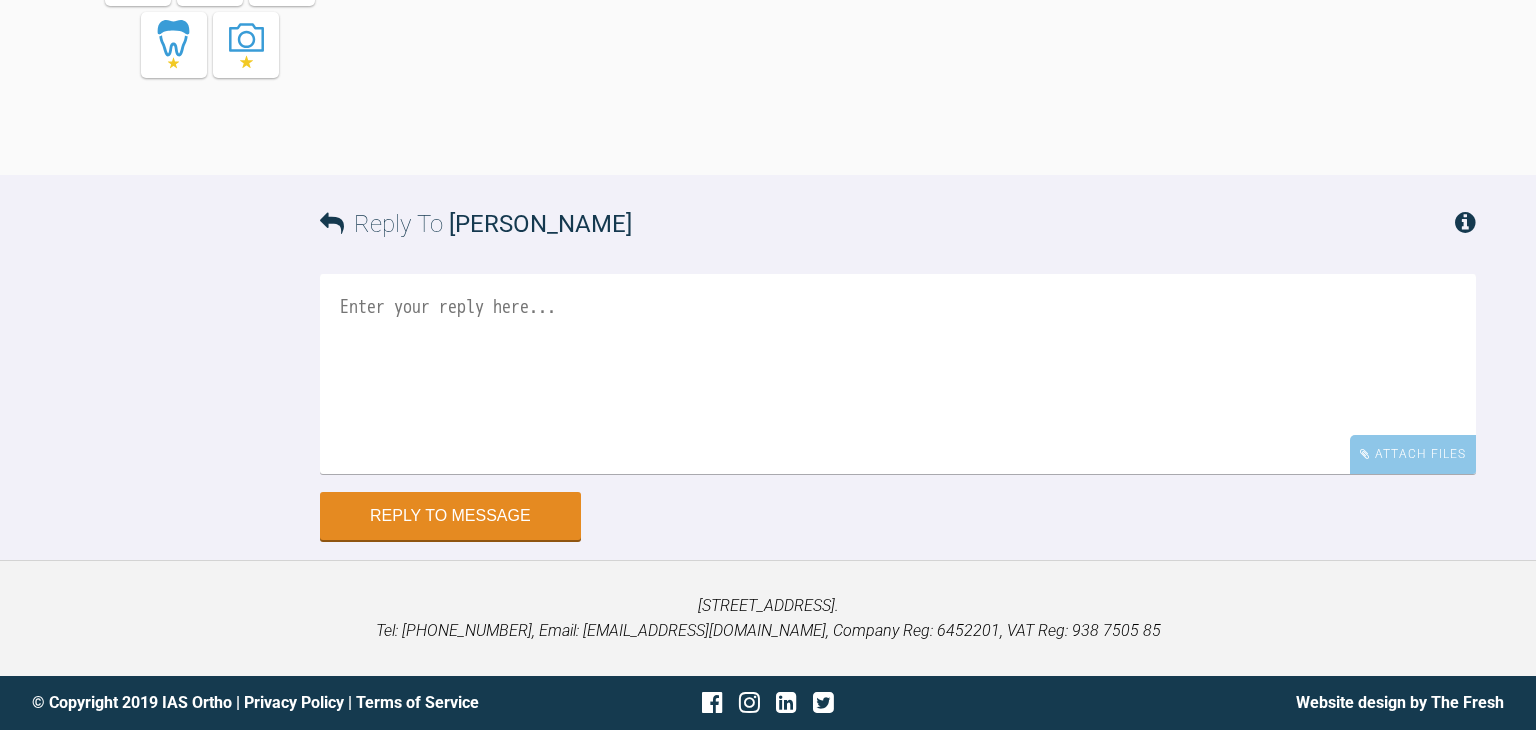 click at bounding box center (898, 374) 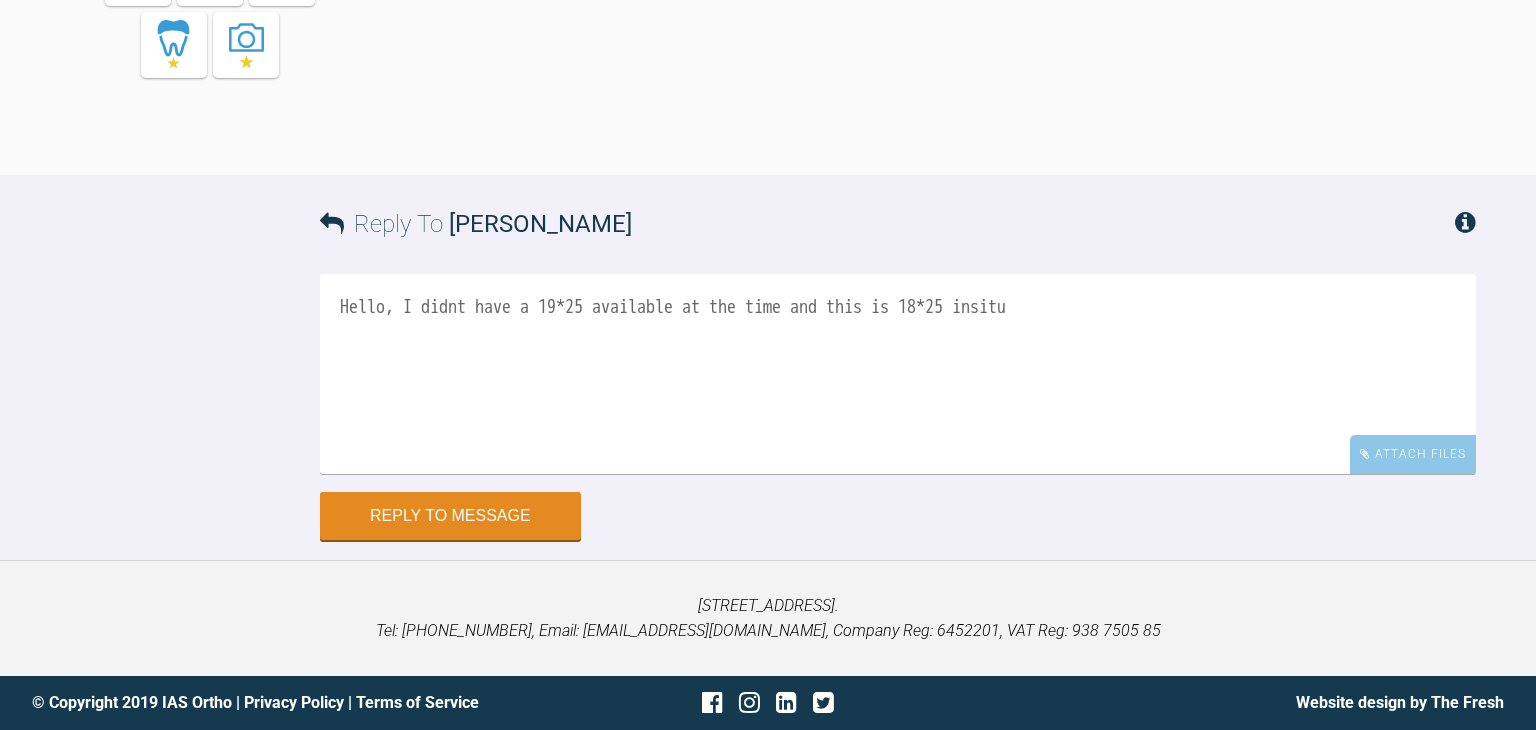 drag, startPoint x: 909, startPoint y: 304, endPoint x: 879, endPoint y: 307, distance: 30.149628 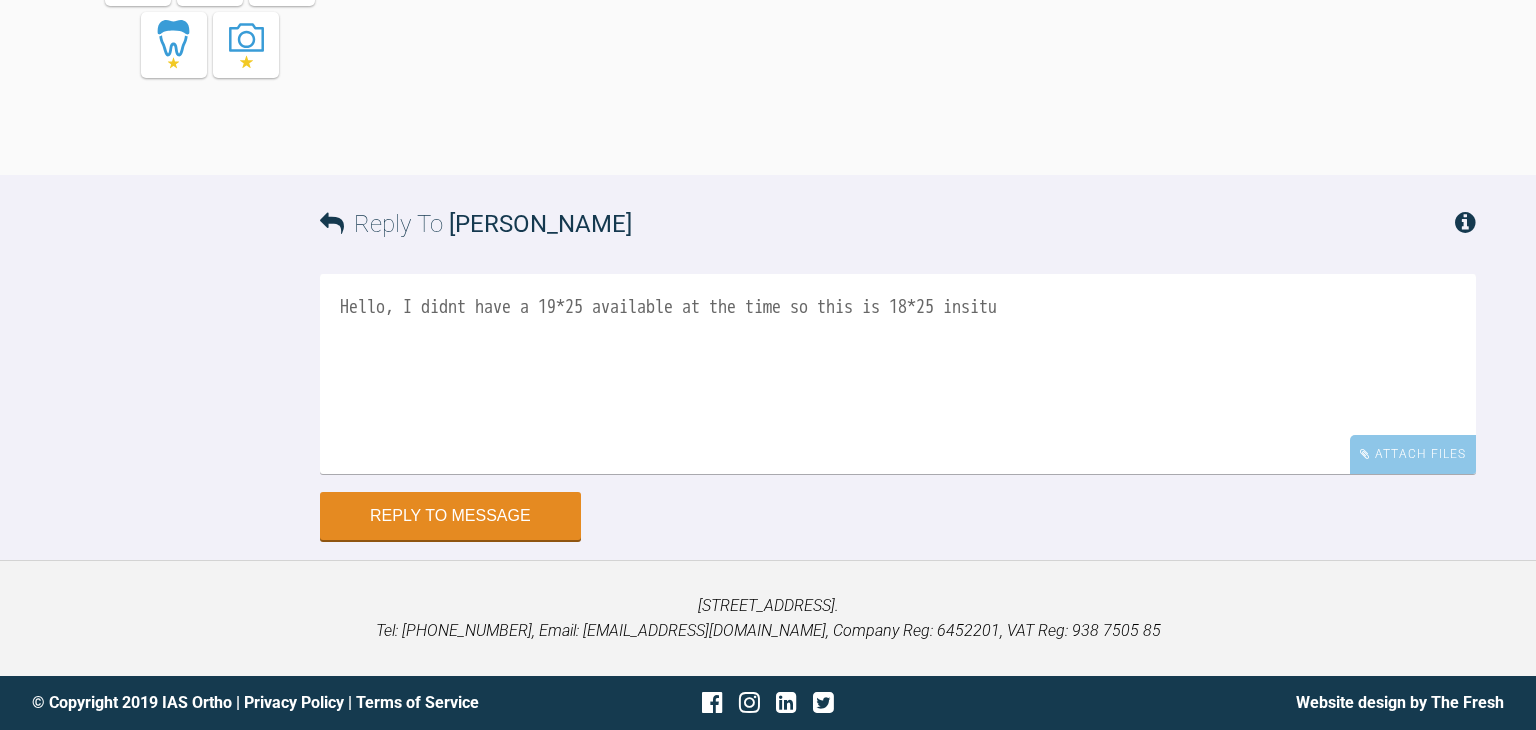 click on "Hello, I didnt have a 19*25 available at the time so this is 18*25 insitu" at bounding box center (898, 374) 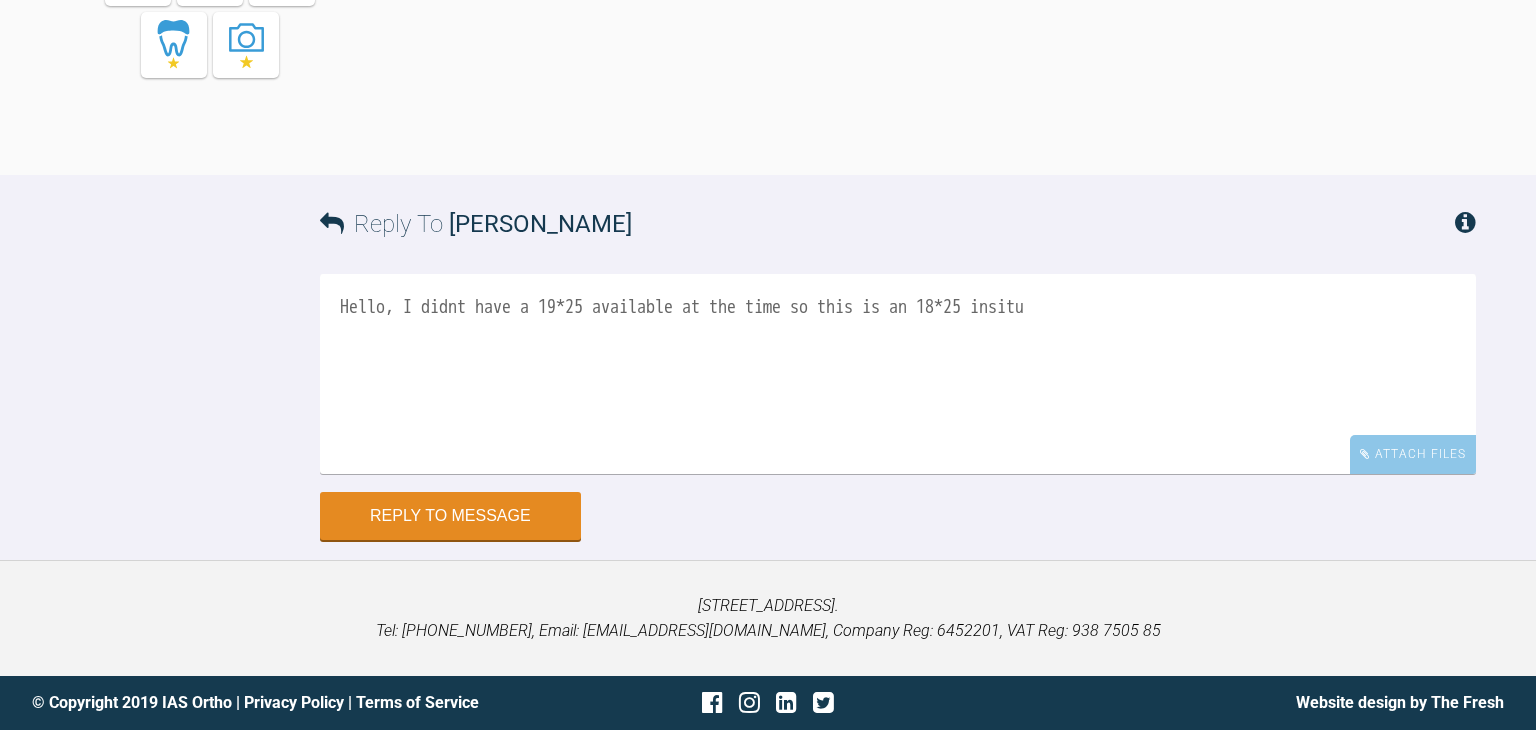 click on "Hello, I didnt have a 19*25 available at the time so this is an 18*25 insitu" at bounding box center [898, 374] 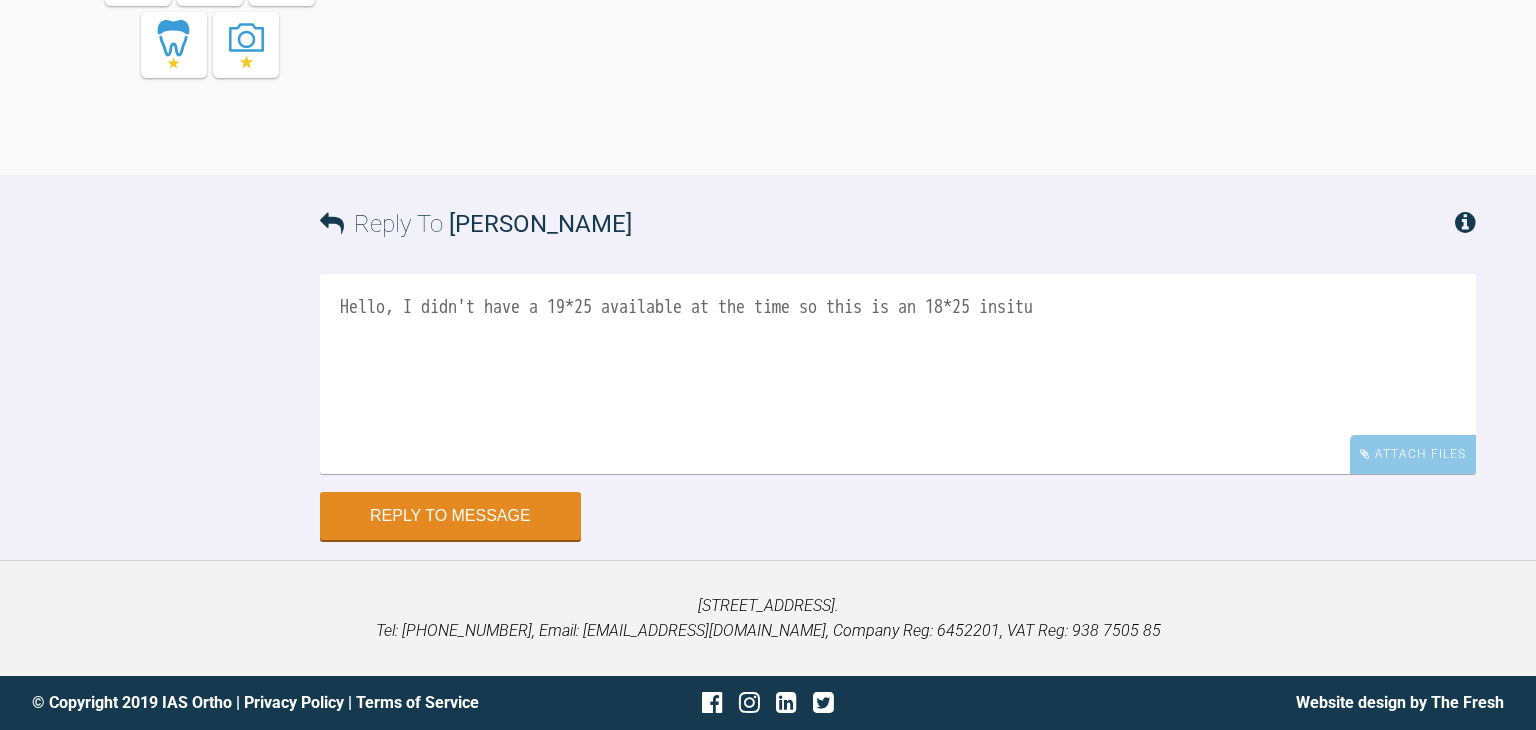 click on "Hello, I didn't have a 19*25 available at the time so this is an 18*25 insitu" at bounding box center (898, 374) 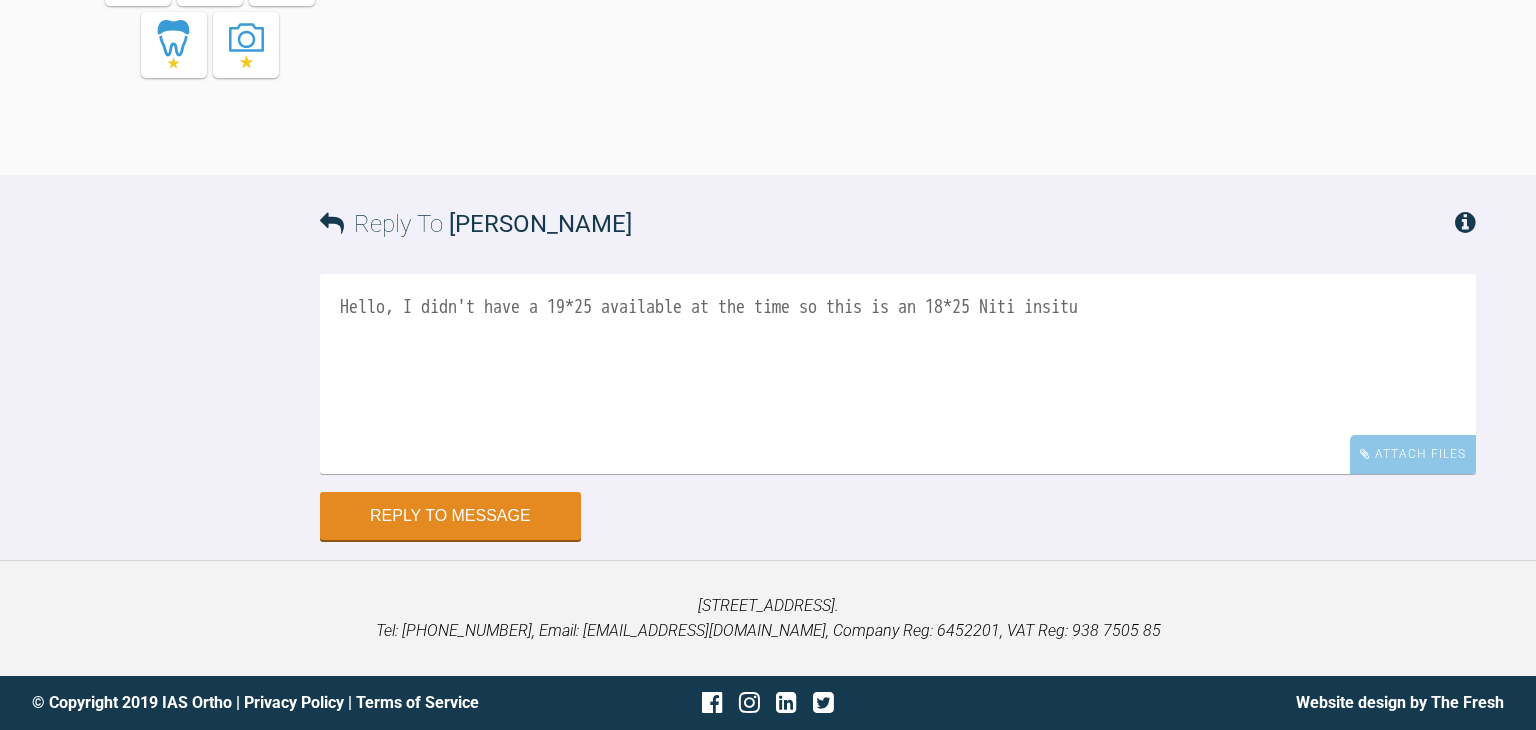 click on "Hello, I didn't have a 19*25 available at the time so this is an 18*25 Niti insitu" at bounding box center [898, 374] 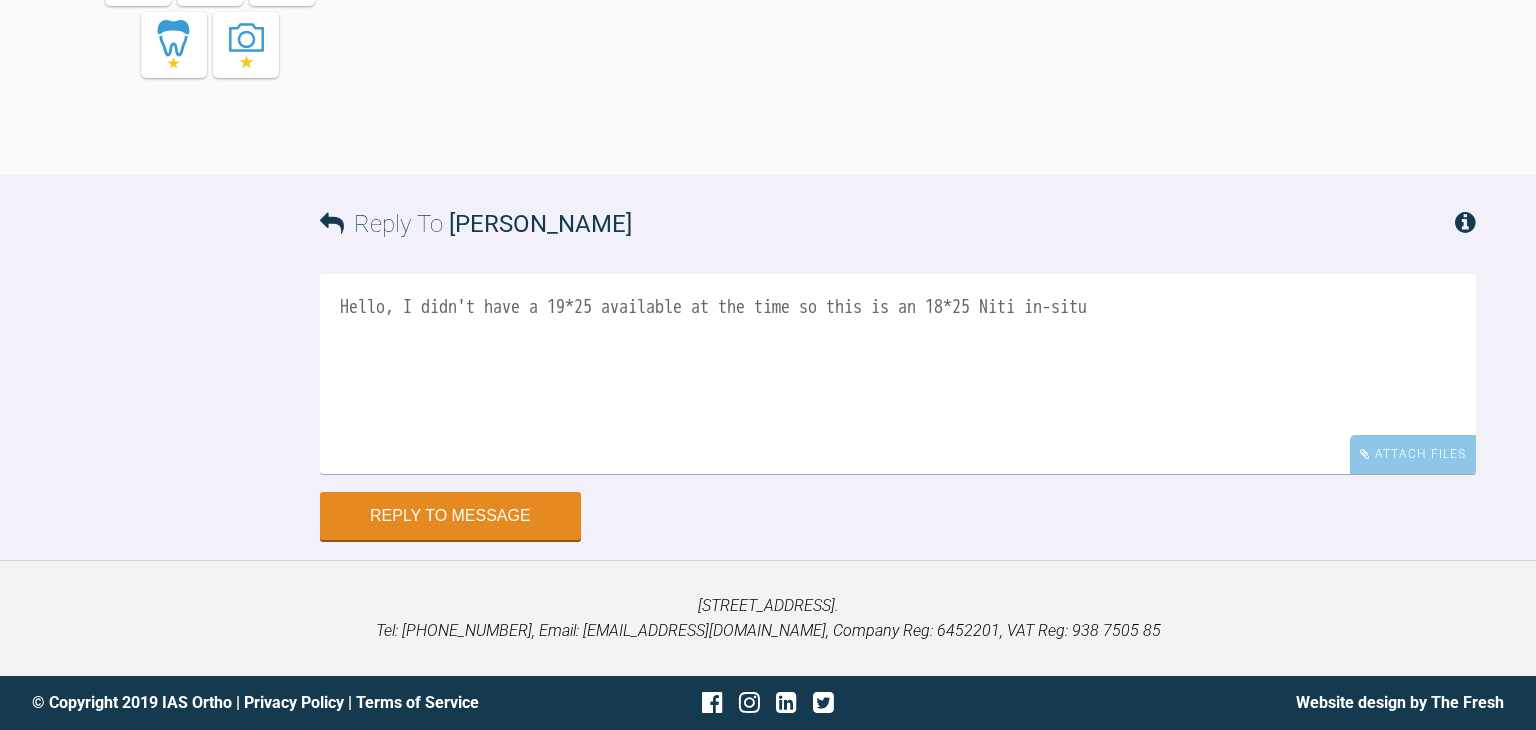 click on "Hello, I didn't have a 19*25 available at the time so this is an 18*25 Niti in-situ" at bounding box center (898, 374) 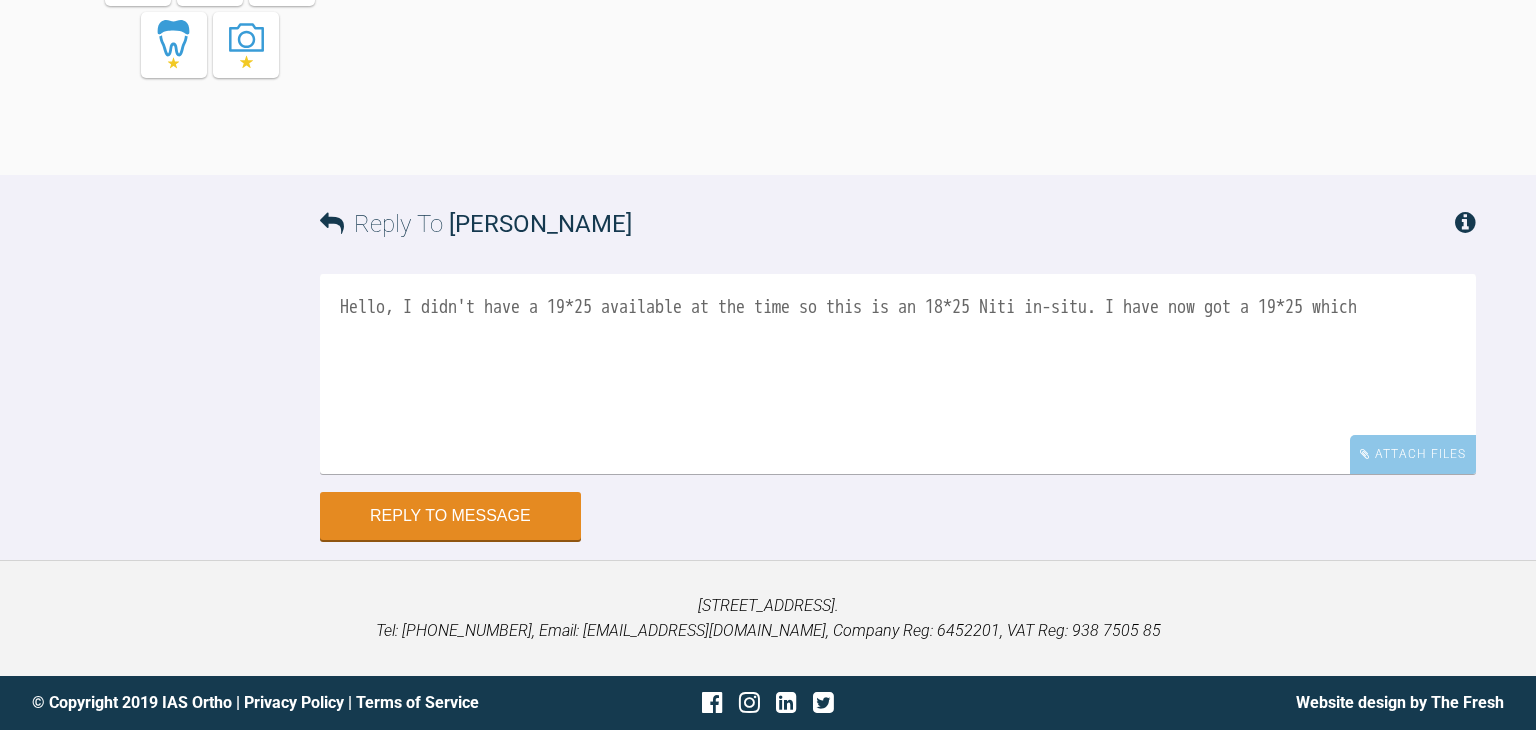 click on "Hello, I didn't have a 19*25 available at the time so this is an 18*25 Niti in-situ. I have now got a 19*25 which" at bounding box center [898, 374] 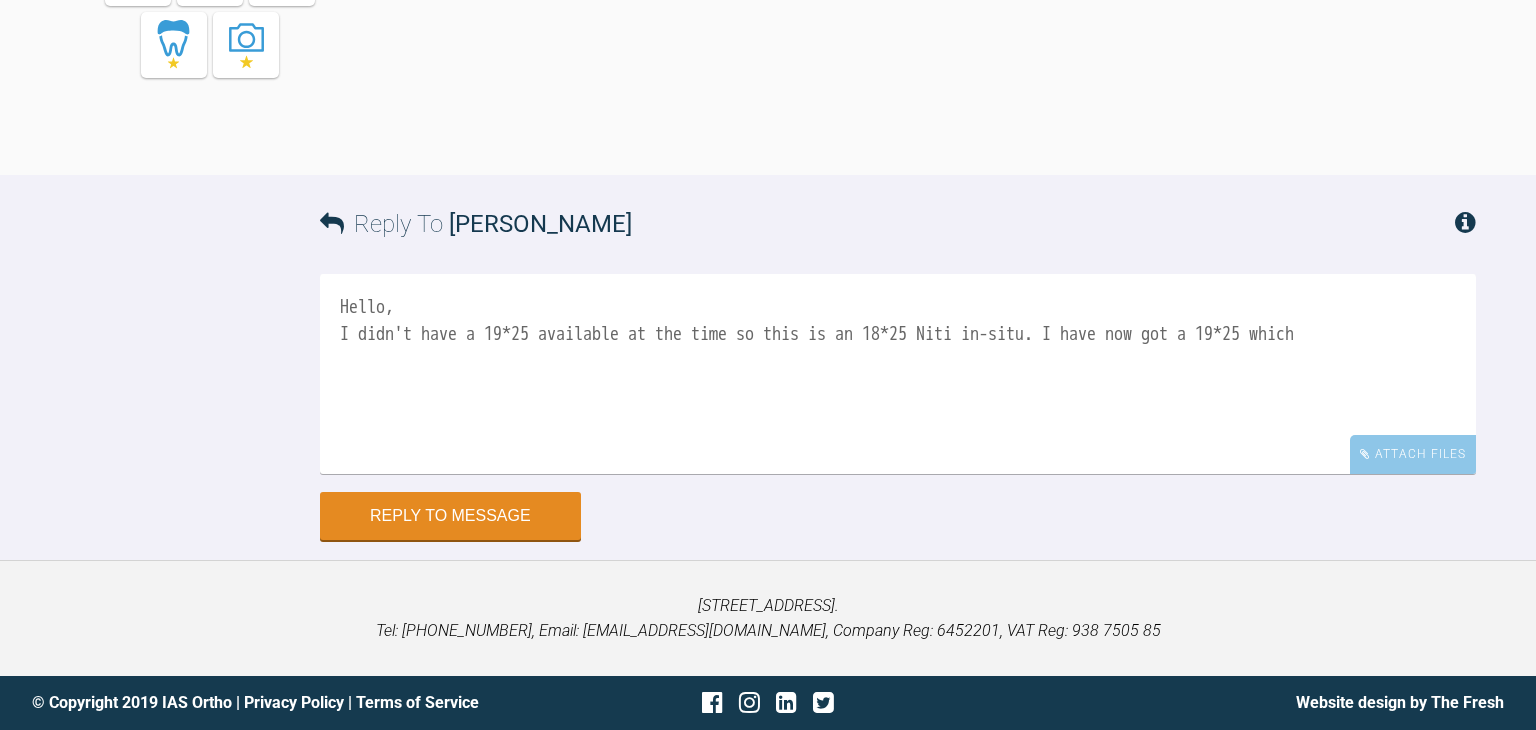 click on "Hello,
I didn't have a 19*25 available at the time so this is an 18*25 Niti in-situ. I have now got a 19*25 which" at bounding box center (898, 374) 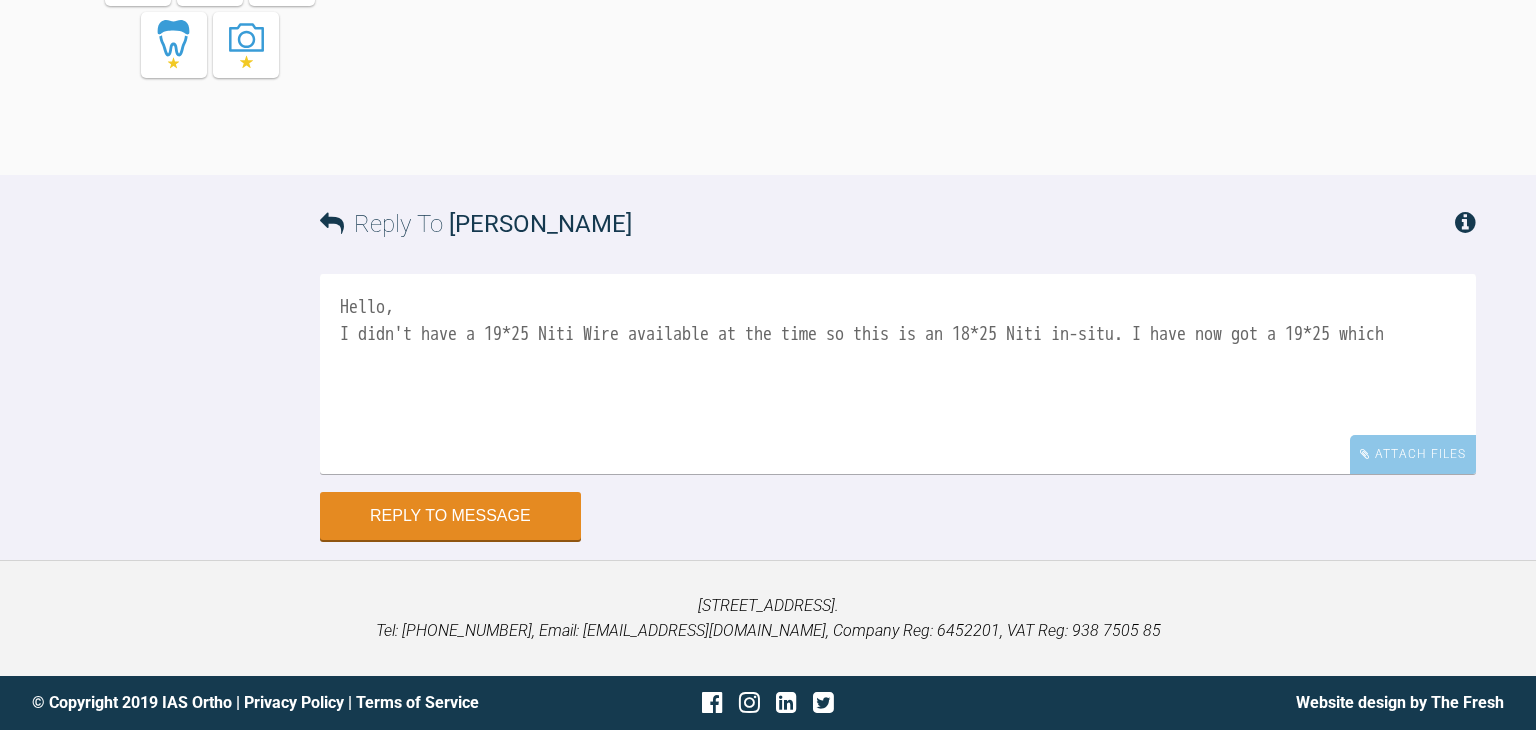 drag, startPoint x: 874, startPoint y: 332, endPoint x: 913, endPoint y: 345, distance: 41.109608 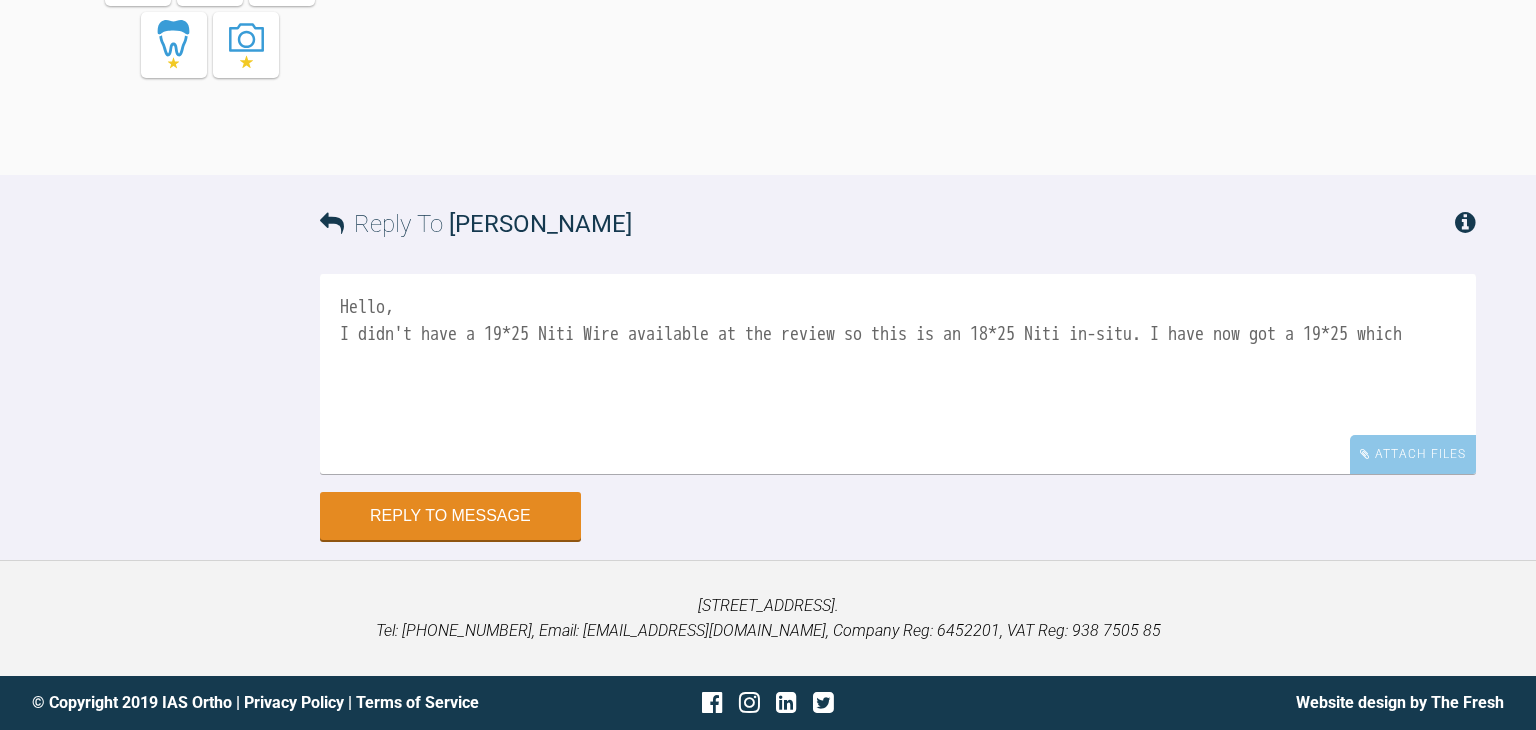 drag, startPoint x: 469, startPoint y: 356, endPoint x: 546, endPoint y: 387, distance: 83.00603 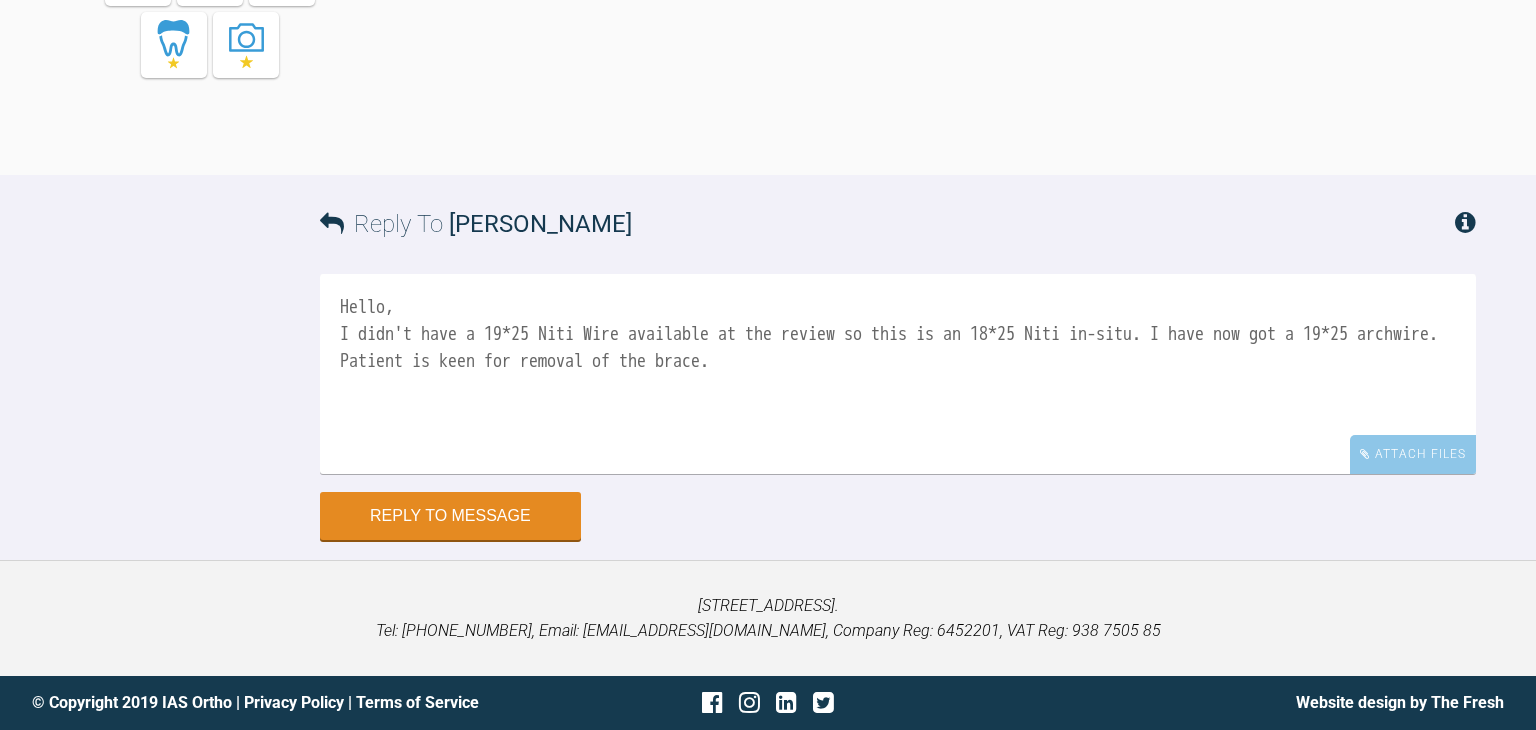 scroll, scrollTop: 13318, scrollLeft: 0, axis: vertical 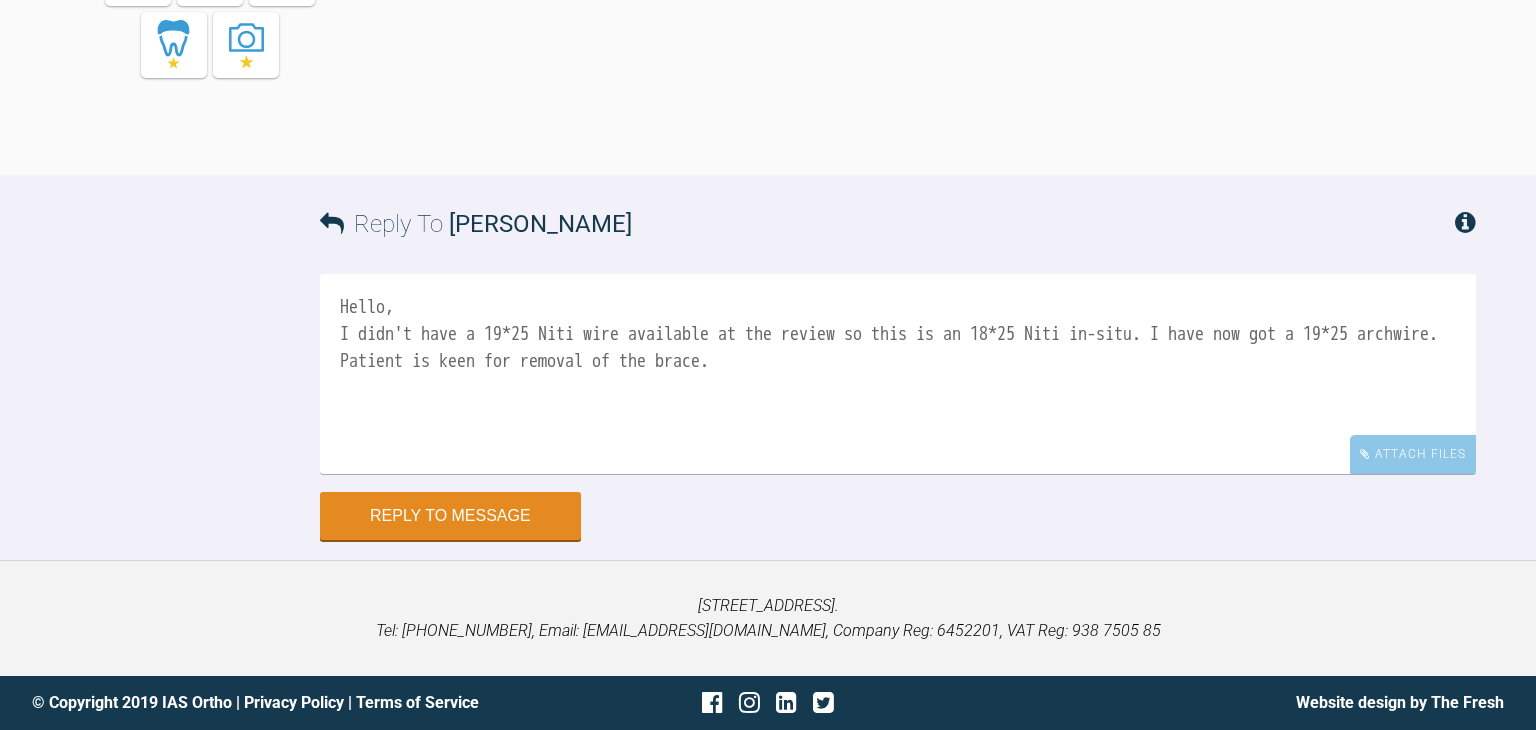 click on "Hello,
I didn't have a 19*25 Niti wire available at the review so this is an 18*25 Niti in-situ. I have now got a 19*25 archwire. Patient is keen for removal of the brace." at bounding box center [898, 374] 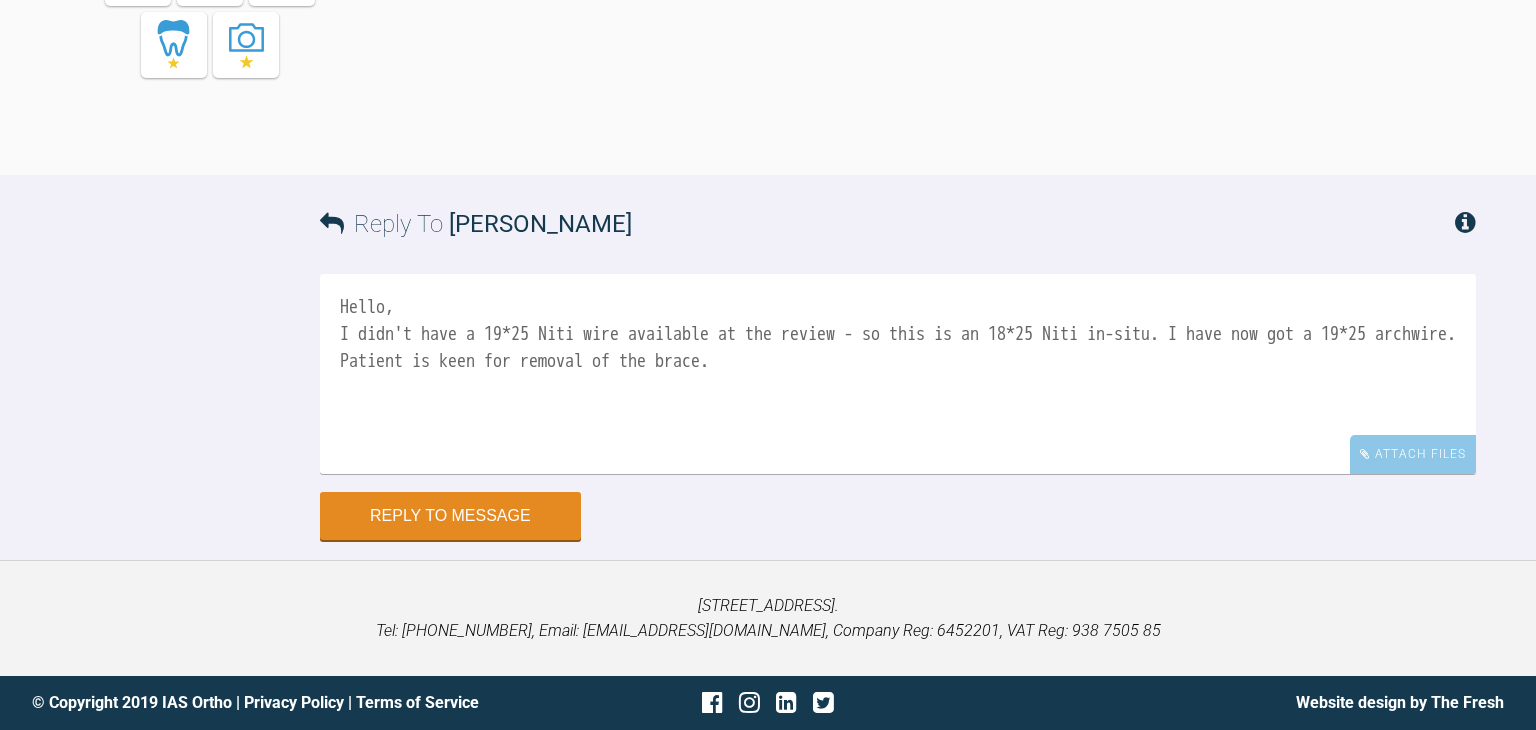 click on "Hello,
I didn't have a 19*25 Niti wire available at the review - so this is an 18*25 Niti in-situ. I have now got a 19*25 archwire. Patient is keen for removal of the brace." at bounding box center [898, 374] 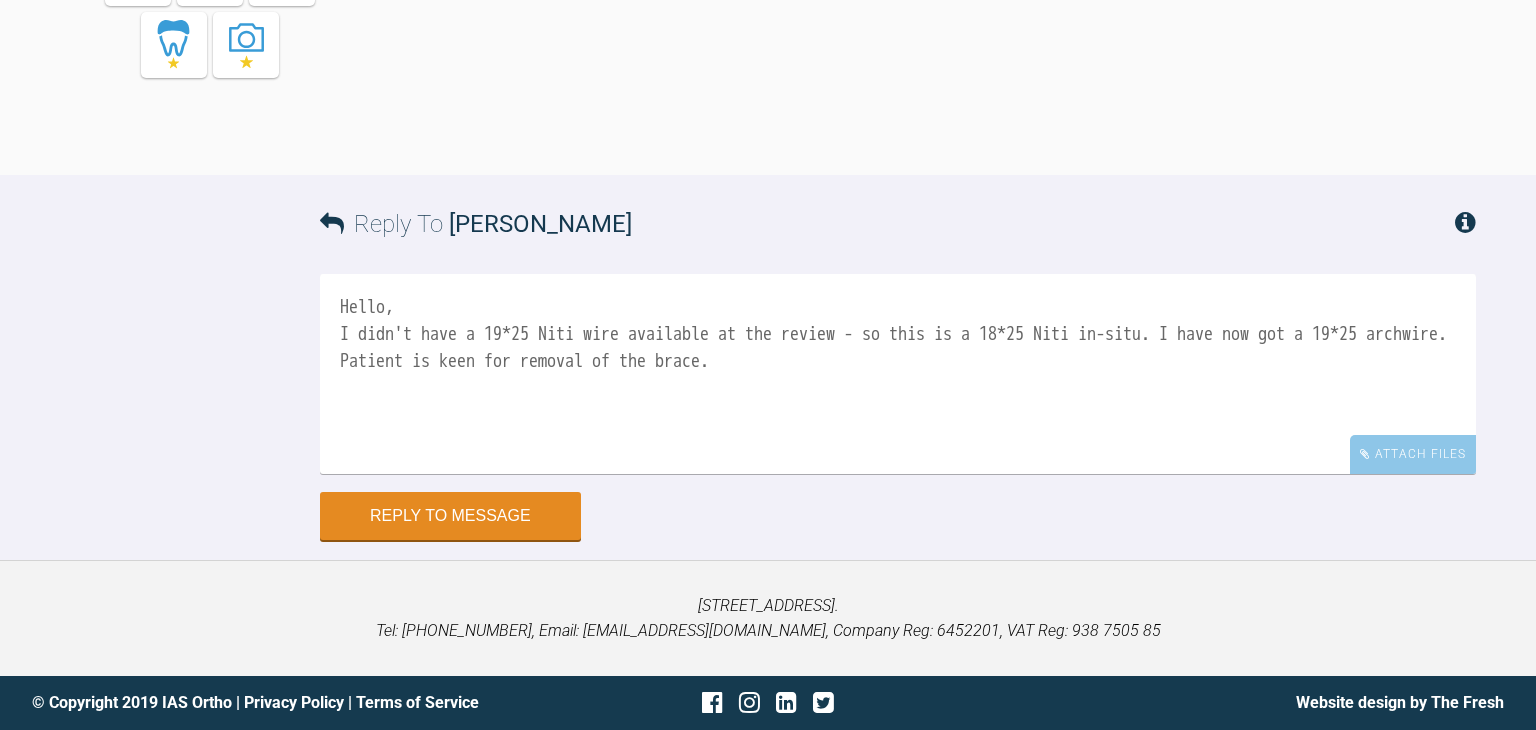 click on "Hello,
I didn't have a 19*25 Niti wire available at the review - so this is a 18*25 Niti in-situ. I have now got a 19*25 archwire. Patient is keen for removal of the brace." at bounding box center (898, 374) 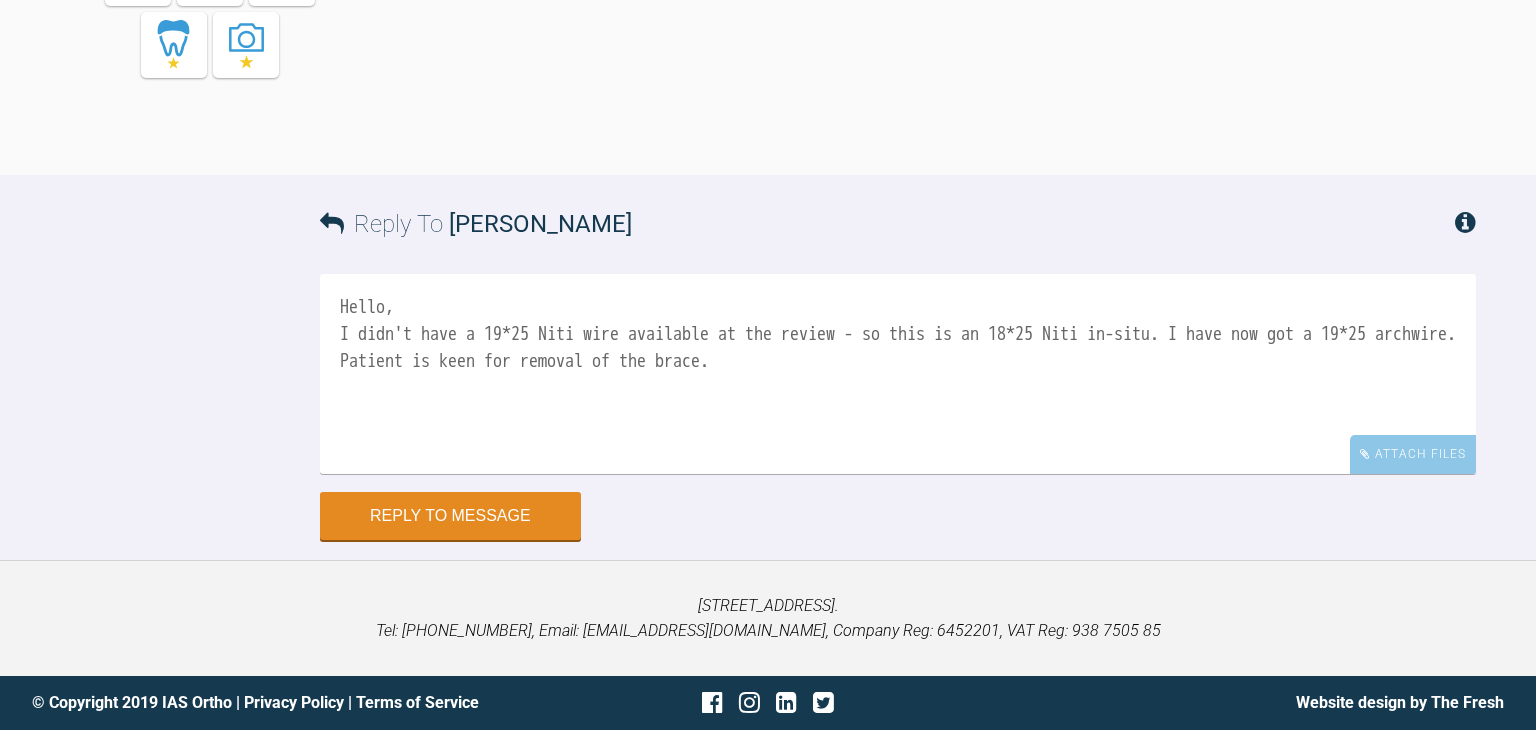 click on "Hello,
I didn't have a 19*25 Niti wire available at the review - so this is an 18*25 Niti in-situ. I have now got a 19*25 archwire. Patient is keen for removal of the brace." at bounding box center [898, 374] 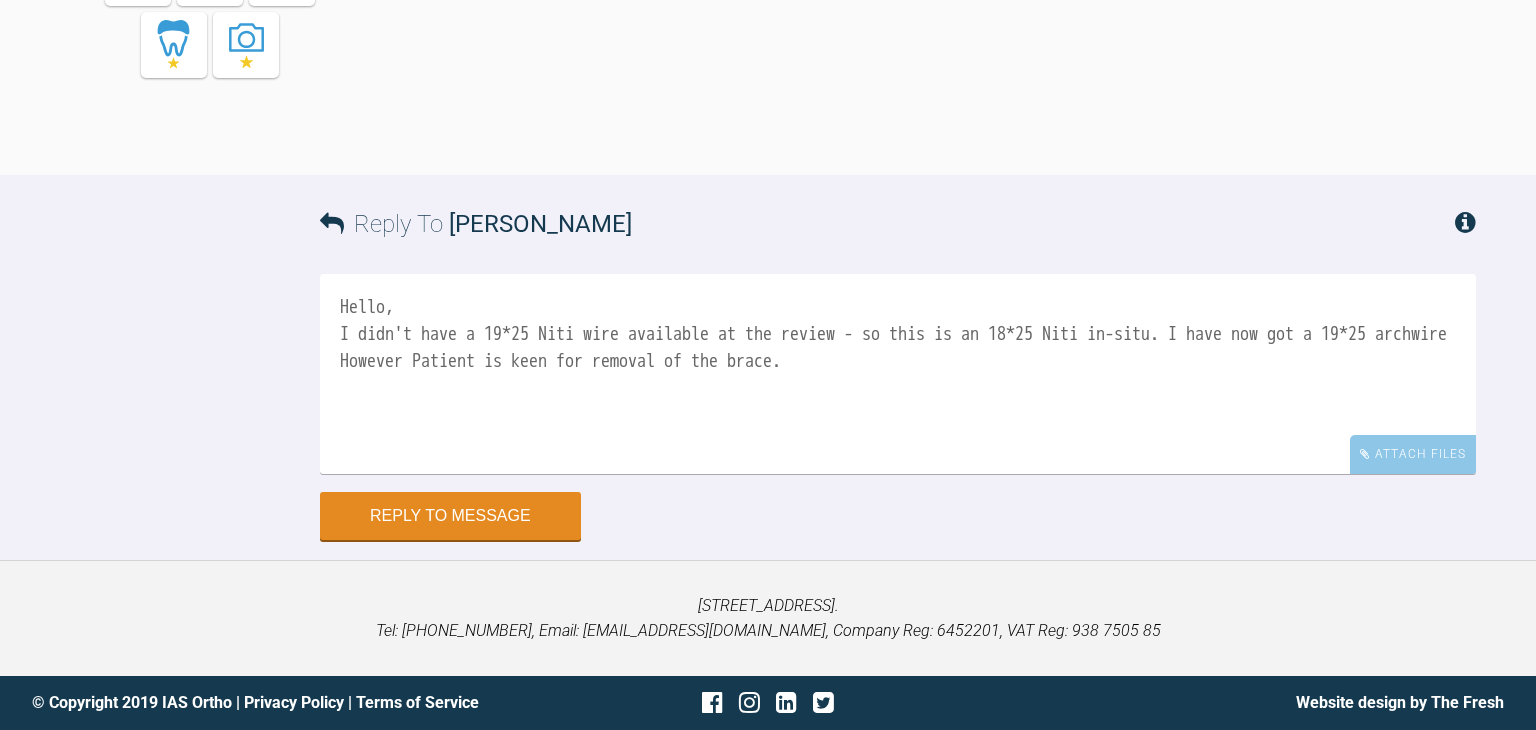 click on "Hello,
I didn't have a 19*25 Niti wire available at the review - so this is an 18*25 Niti in-situ. I have now got a 19*25 archwire However Patient is keen for removal of the brace." at bounding box center (898, 374) 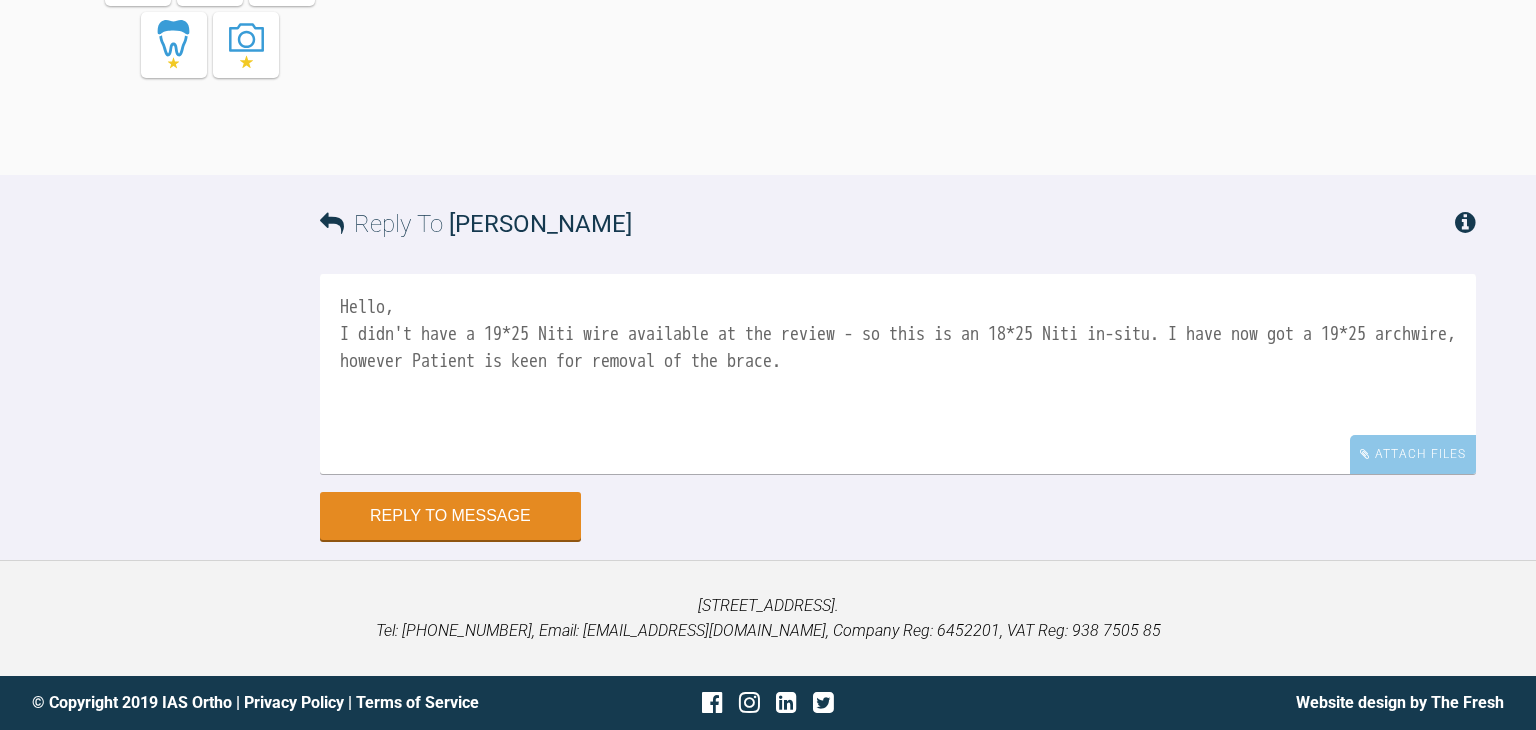 click on "Hello,
I didn't have a 19*25 Niti wire available at the review - so this is an 18*25 Niti in-situ. I have now got a 19*25 archwire, however Patient is keen for removal of the brace." at bounding box center (898, 374) 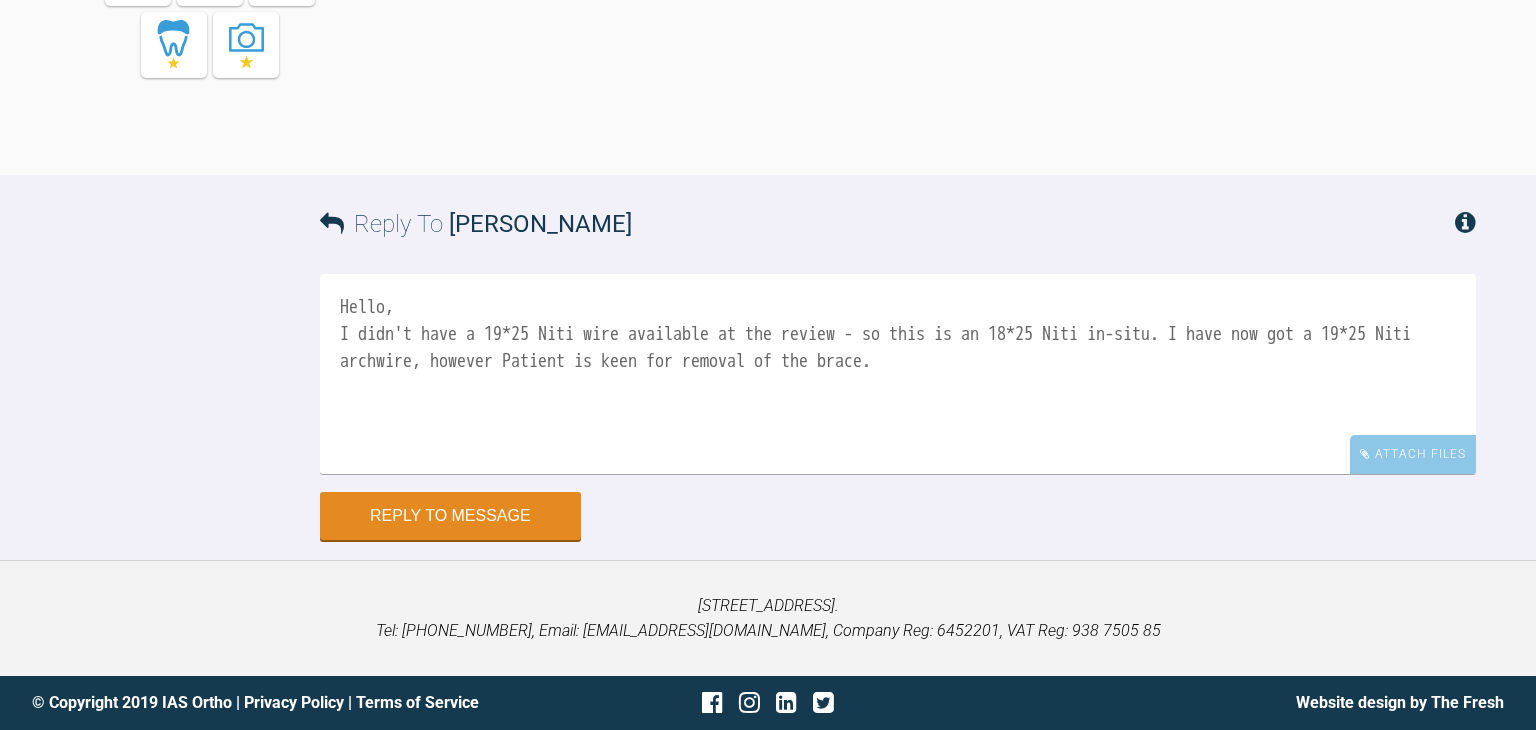 click on "Hello,
I didn't have a 19*25 Niti wire available at the review - so this is an 18*25 Niti in-situ. I have now got a 19*25 Niti archwire, however Patient is keen for removal of the brace." at bounding box center (898, 374) 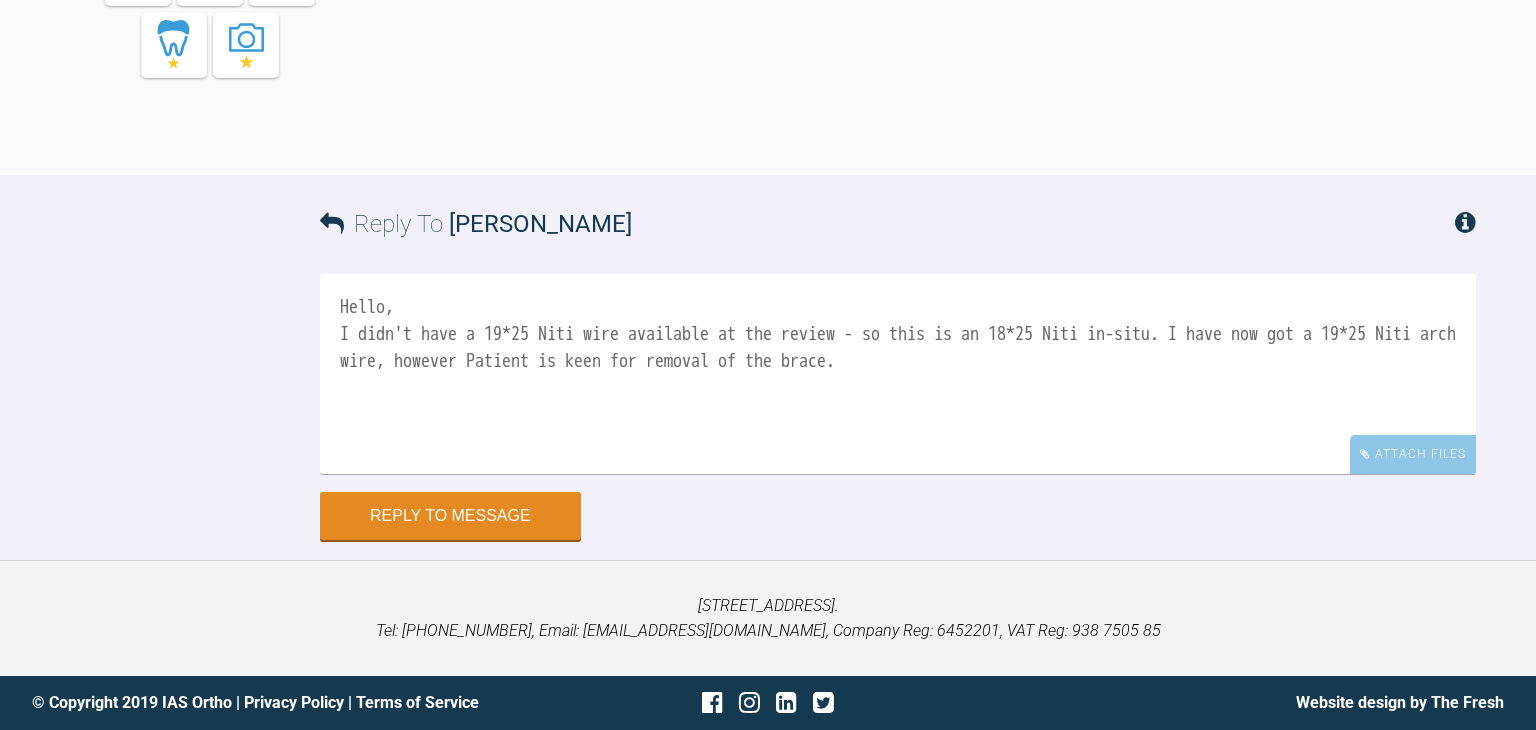 click on "Hello,
I didn't have a 19*25 Niti wire available at the review - so this is an 18*25 Niti in-situ. I have now got a 19*25 Niti arch wire, however Patient is keen for removal of the brace." at bounding box center (898, 374) 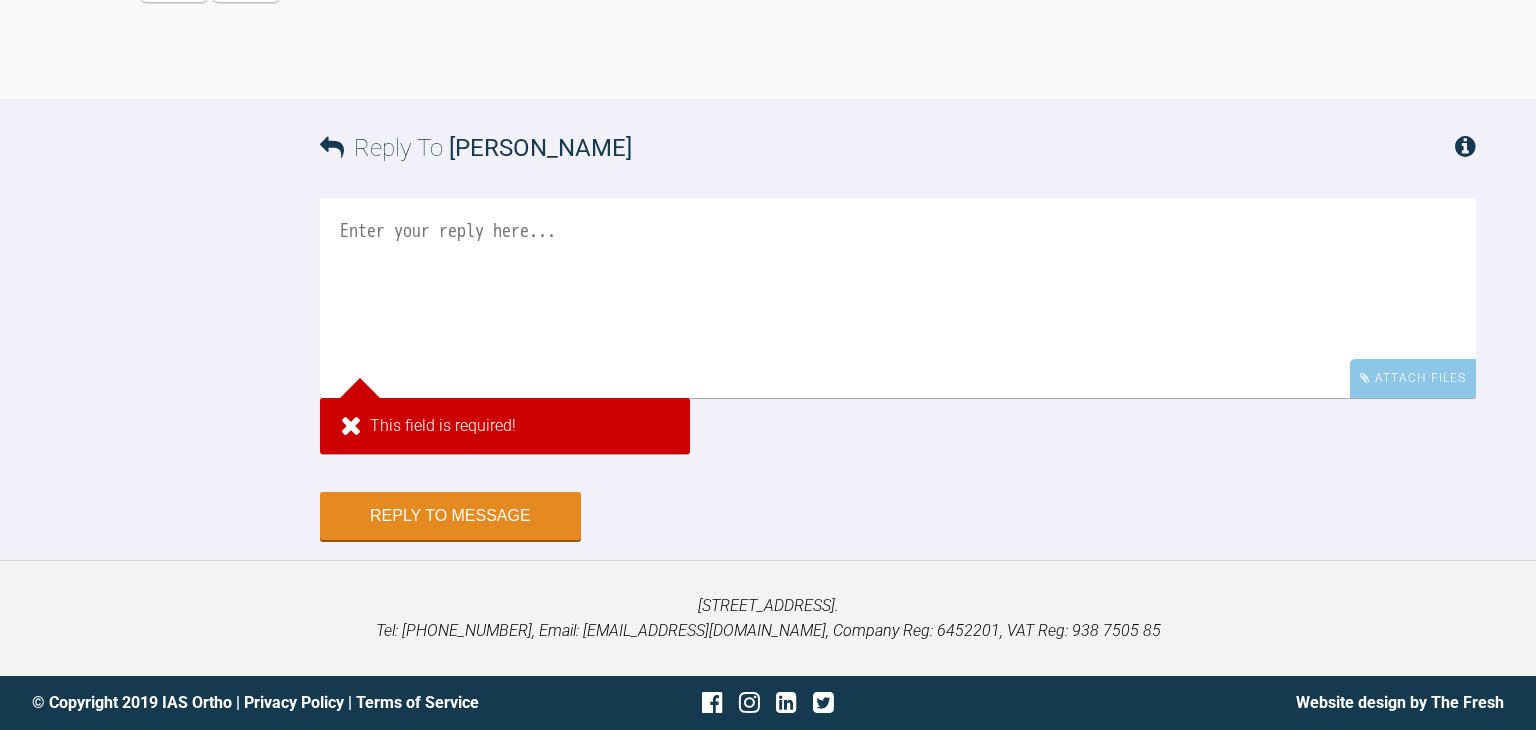 click at bounding box center (898, 298) 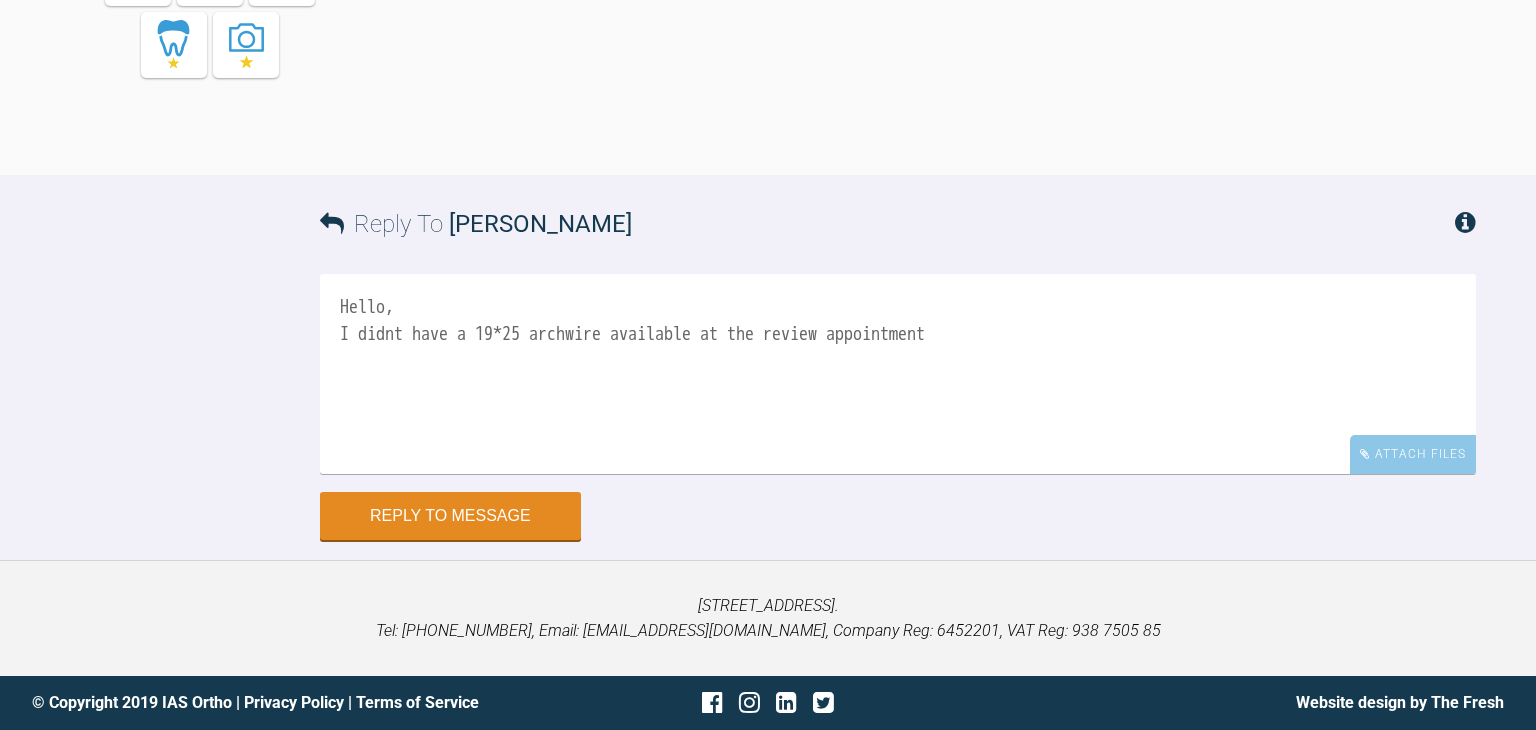 click on "Hello,
I didnt have a 19*25 archwire available at the review appointment" at bounding box center [898, 374] 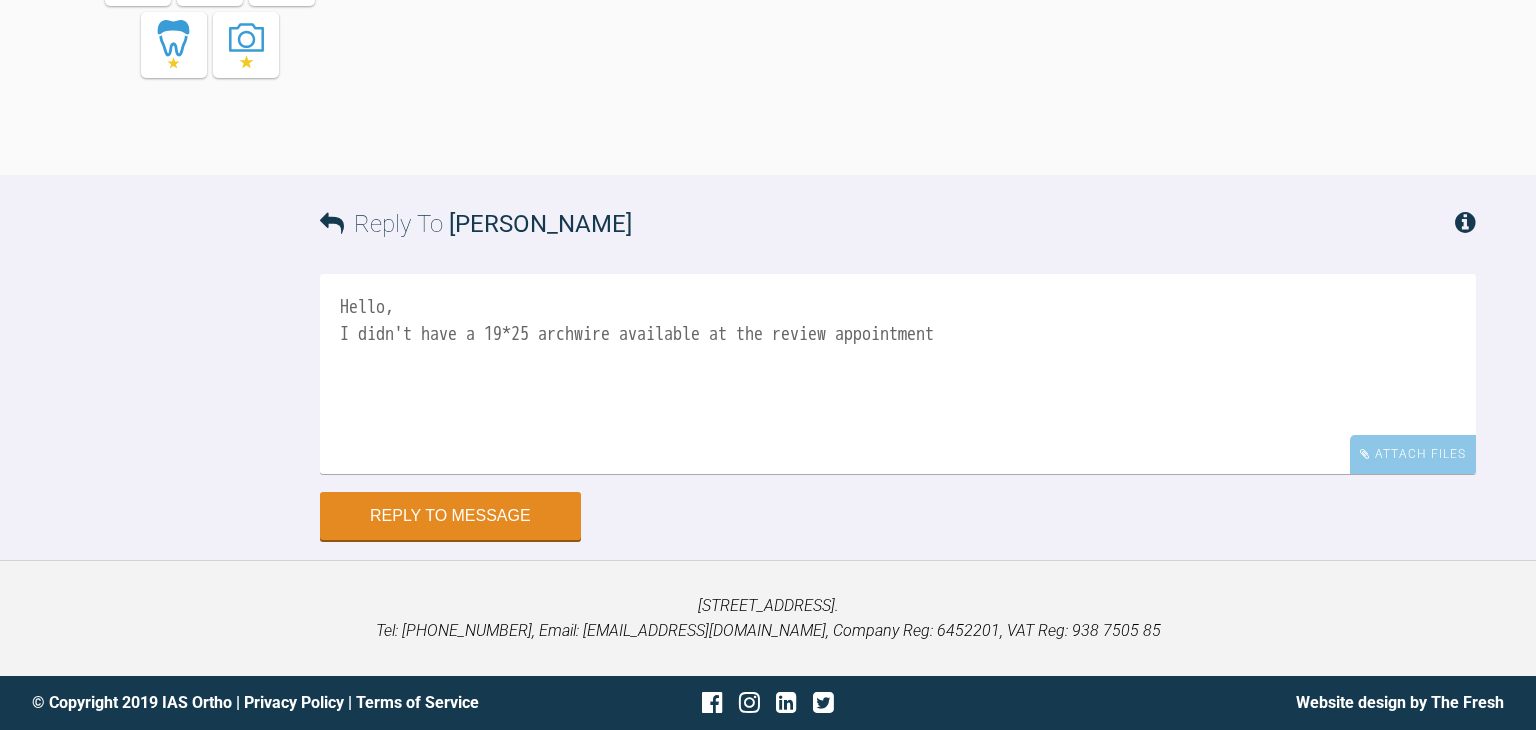 click on "Hello,
I didn't have a 19*25 archwire available at the review appointment" at bounding box center [898, 374] 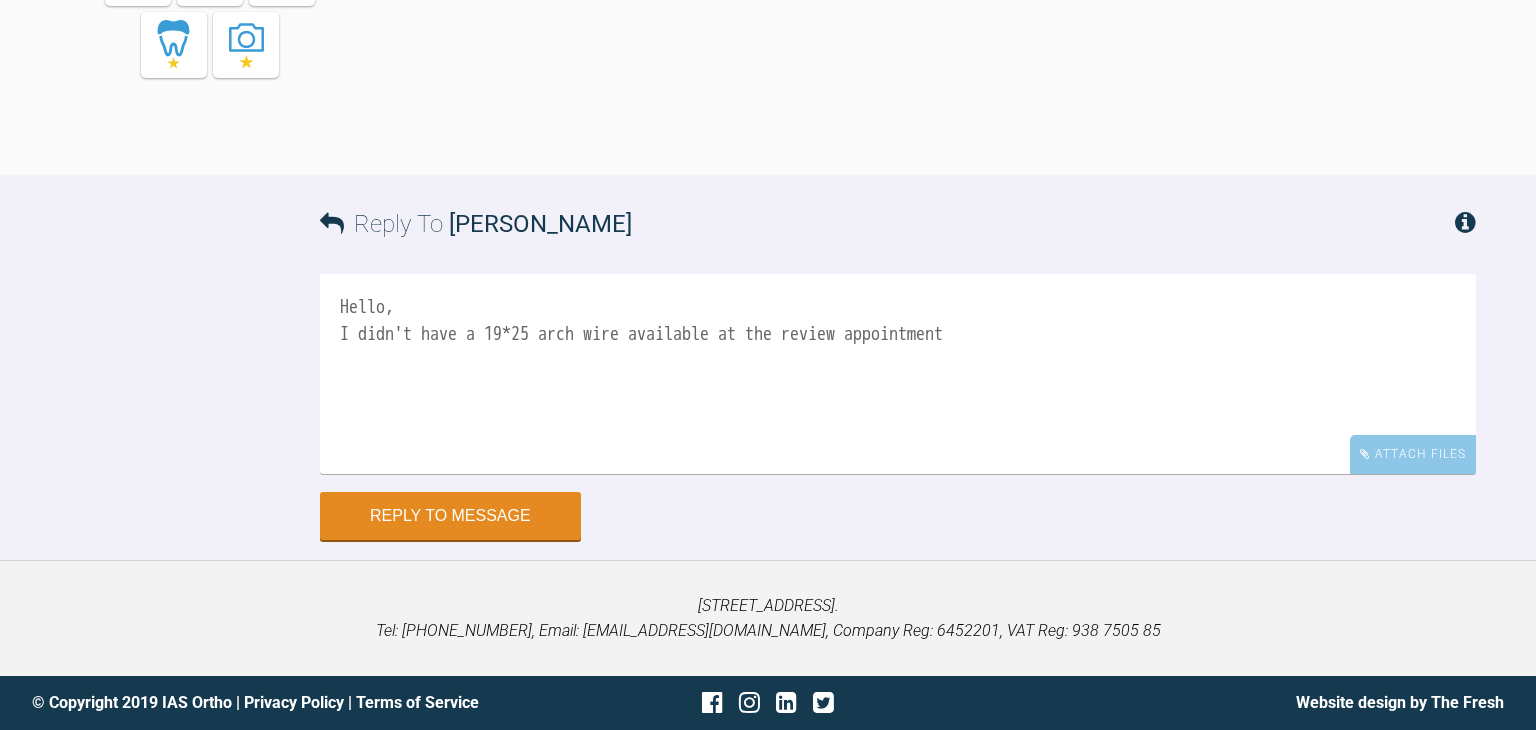 click on "Hello,
I didn't have a 19*25 arch wire available at the review appointment" at bounding box center [898, 374] 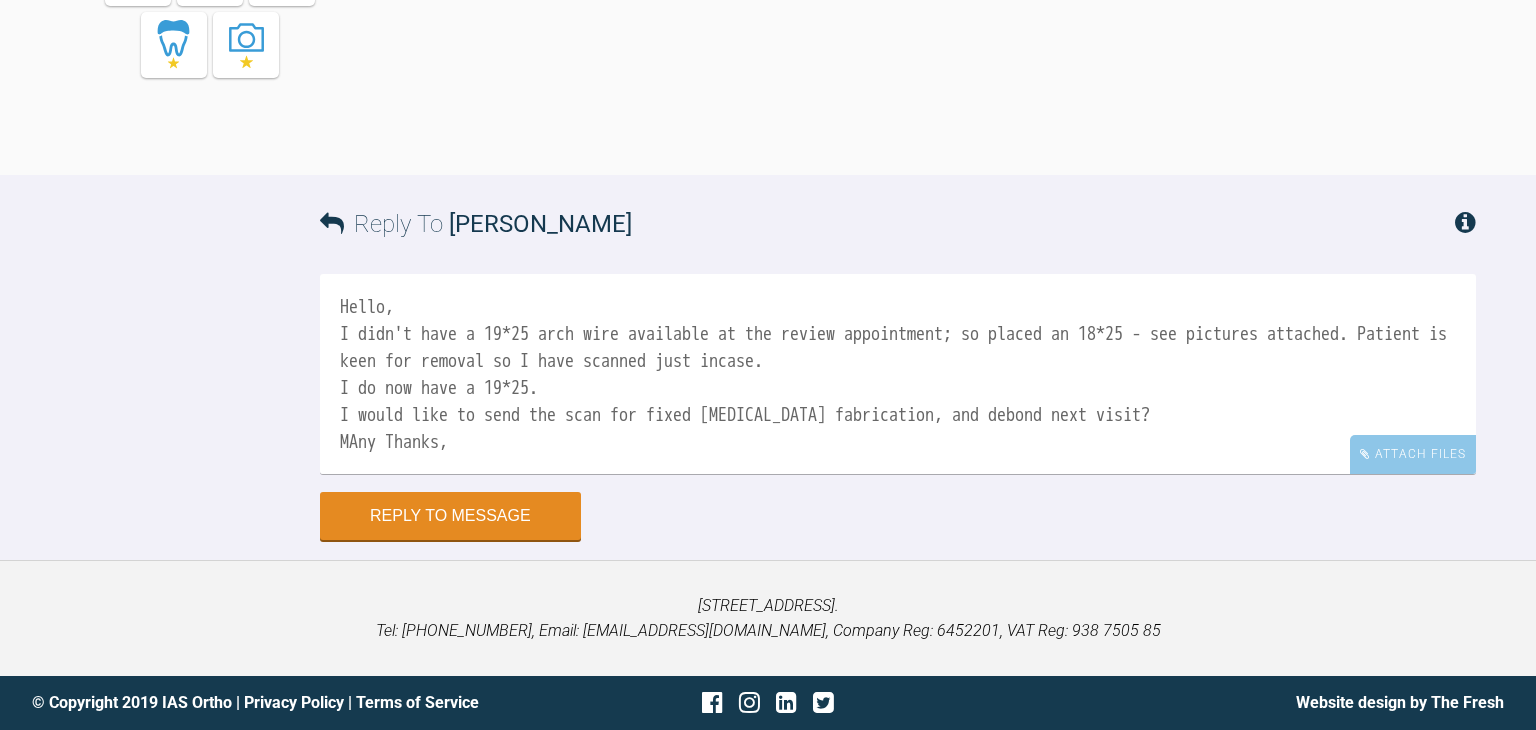 scroll, scrollTop: 5, scrollLeft: 0, axis: vertical 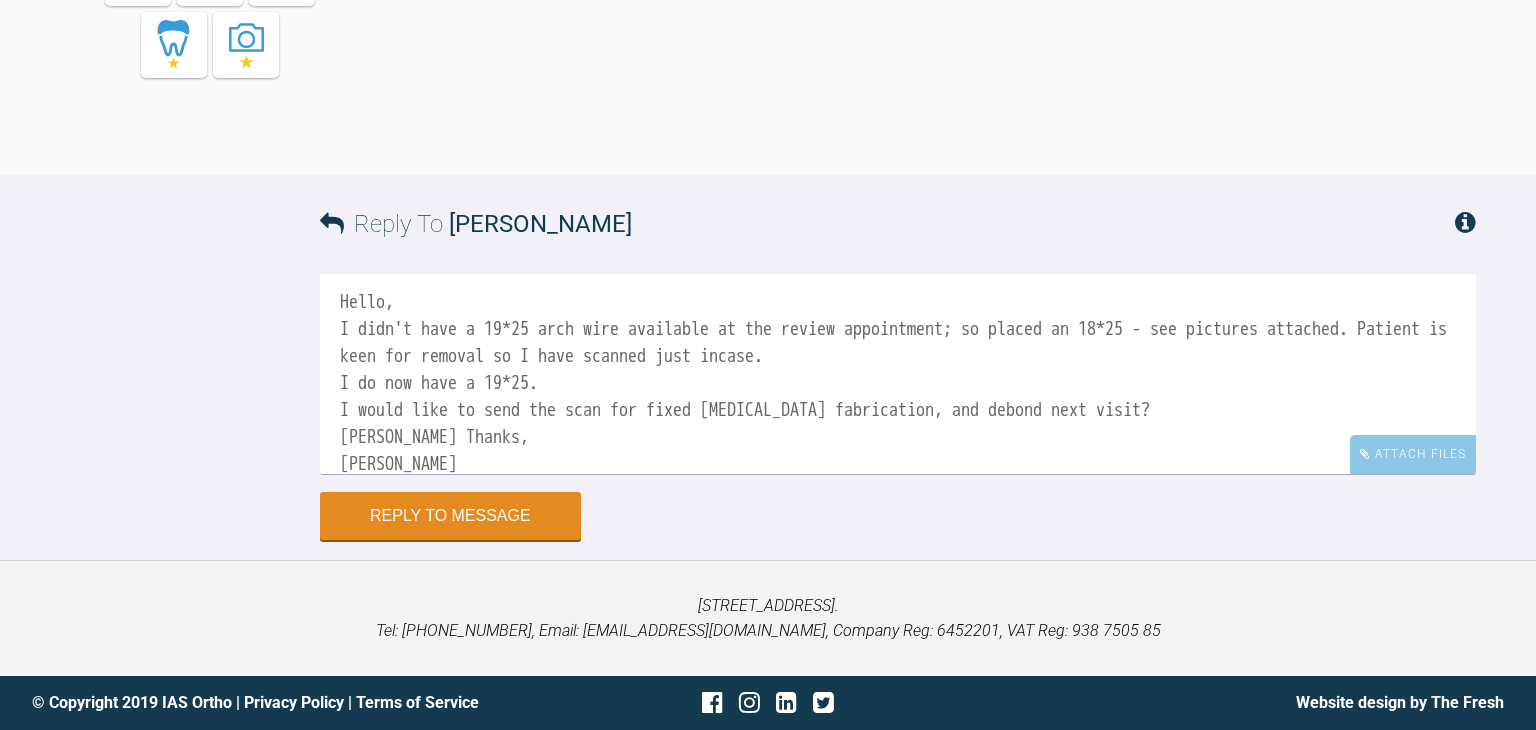 click on "Hello,
I didn't have a 19*25 arch wire available at the review appointment; so placed an 18*25 - see pictures attached. Patient is keen for removal so I have scanned just incase.
I do now have a 19*25.
I would like to send the scan for fixed [MEDICAL_DATA] fabrication, and debond next visit?
[PERSON_NAME] Thanks,
[PERSON_NAME]" at bounding box center (898, 374) 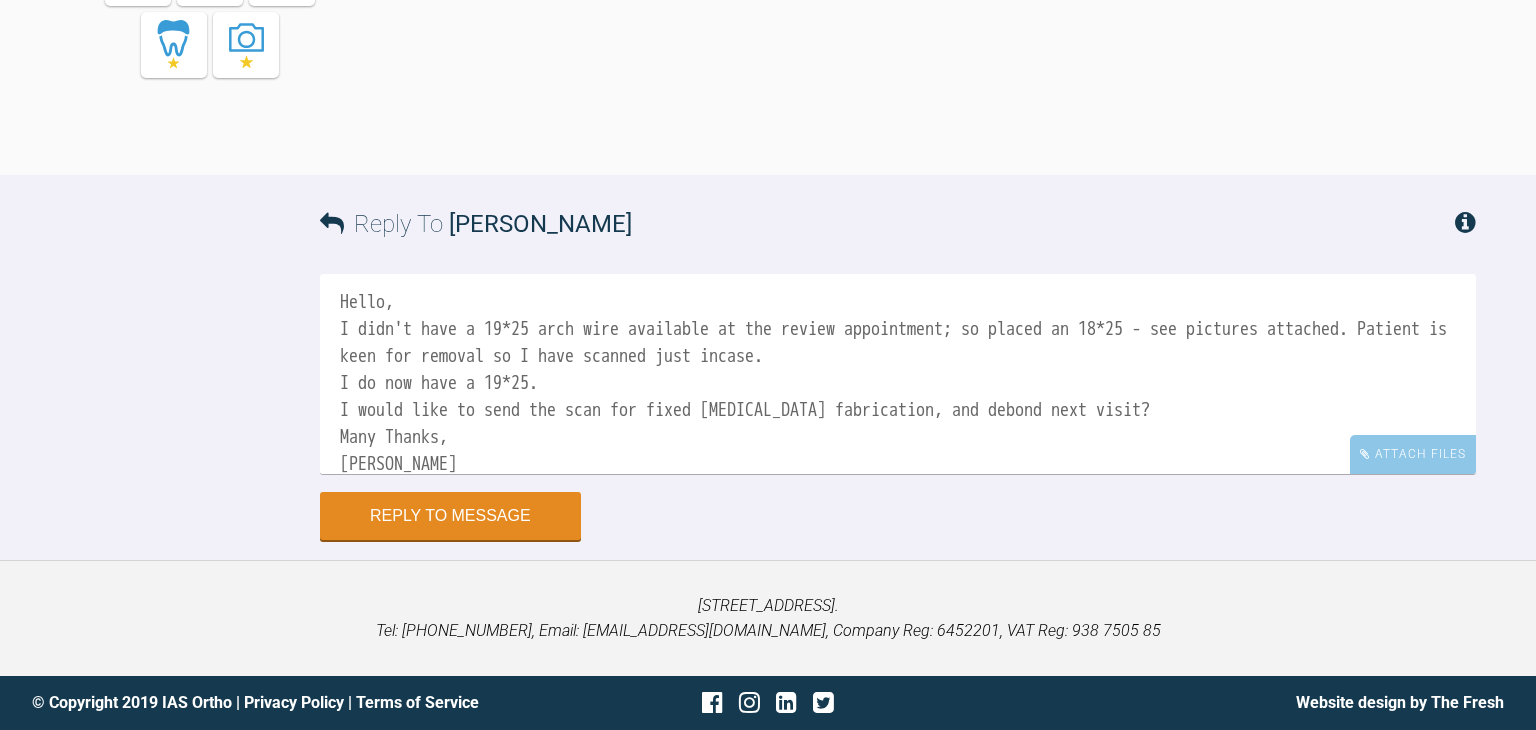 click on "Hello,
I didn't have a 19*25 arch wire available at the review appointment; so placed an 18*25 - see pictures attached. Patient is keen for removal so I have scanned just incase.
I do now have a 19*25.
I would like to send the scan for fixed [MEDICAL_DATA] fabrication, and debond next visit?
Many Thanks,
[PERSON_NAME]" at bounding box center [898, 374] 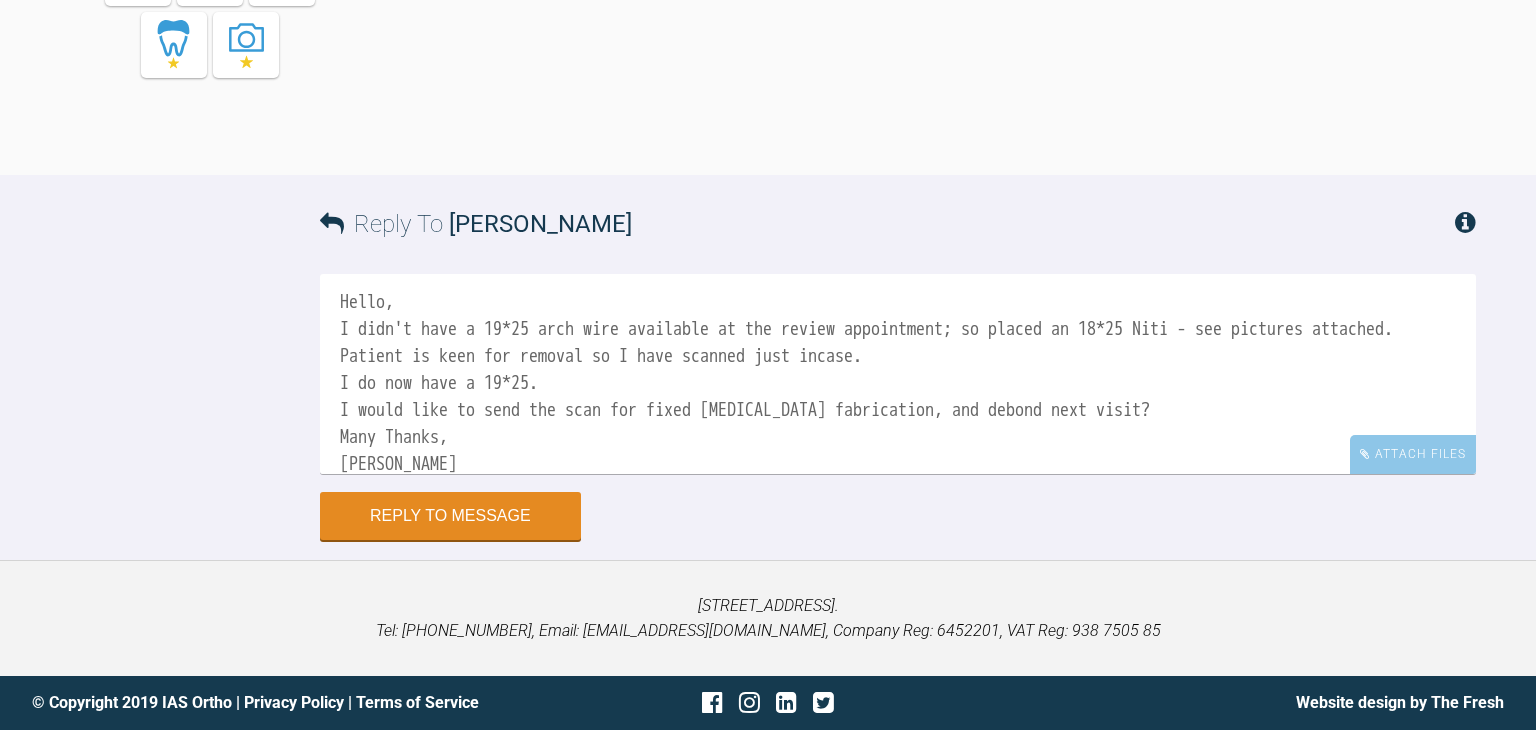 click on "Hello,
I didn't have a 19*25 arch wire available at the review appointment; so placed an 18*25 Niti - see pictures attached. Patient is keen for removal so I have scanned just incase.
I do now have a 19*25.
I would like to send the scan for fixed [MEDICAL_DATA] fabrication, and debond next visit?
Many Thanks,
[PERSON_NAME]" at bounding box center (898, 374) 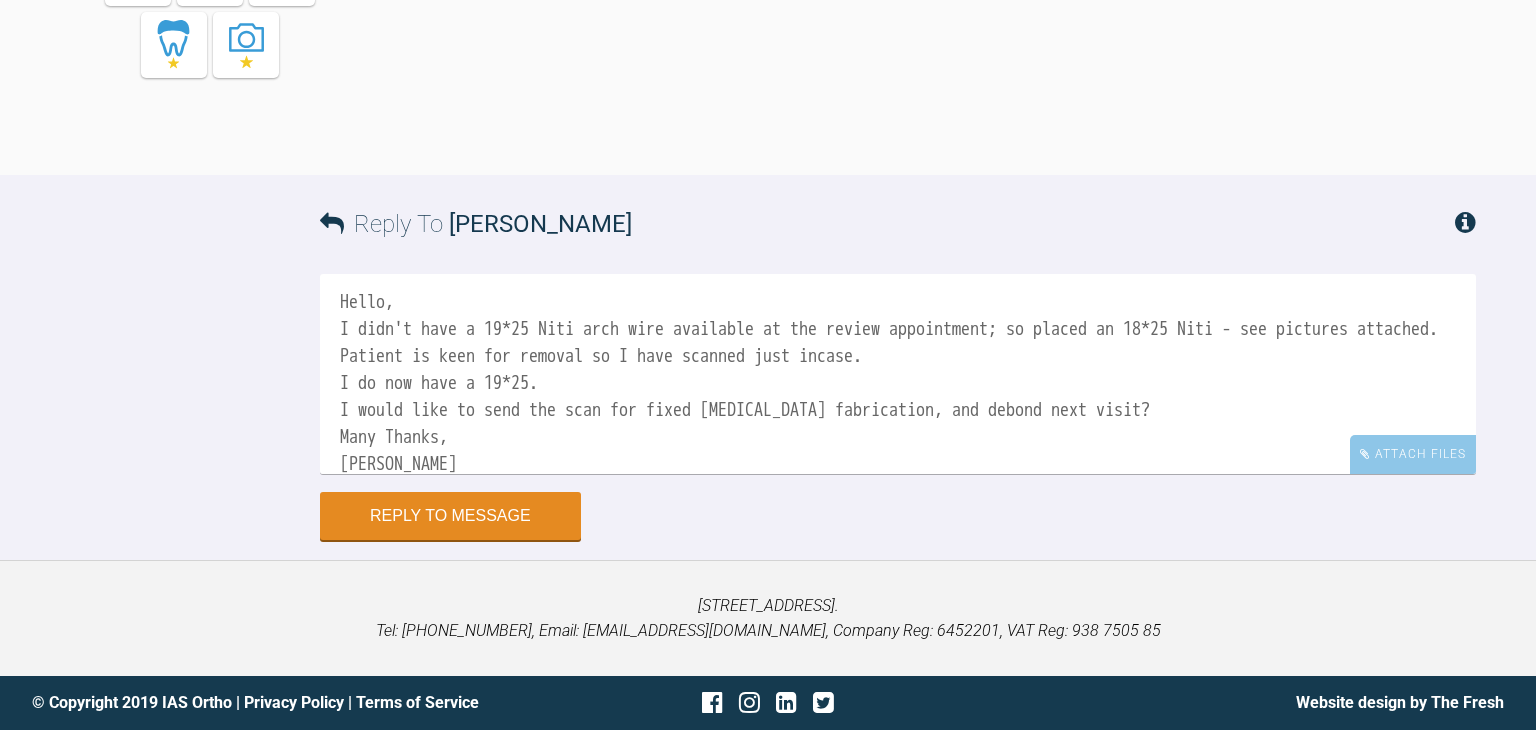 click on "Hello,
I didn't have a 19*25 Niti arch wire available at the review appointment; so placed an 18*25 Niti - see pictures attached. Patient is keen for removal so I have scanned just incase.
I do now have a 19*25.
I would like to send the scan for fixed [MEDICAL_DATA] fabrication, and debond next visit?
Many Thanks,
[PERSON_NAME]" at bounding box center (898, 374) 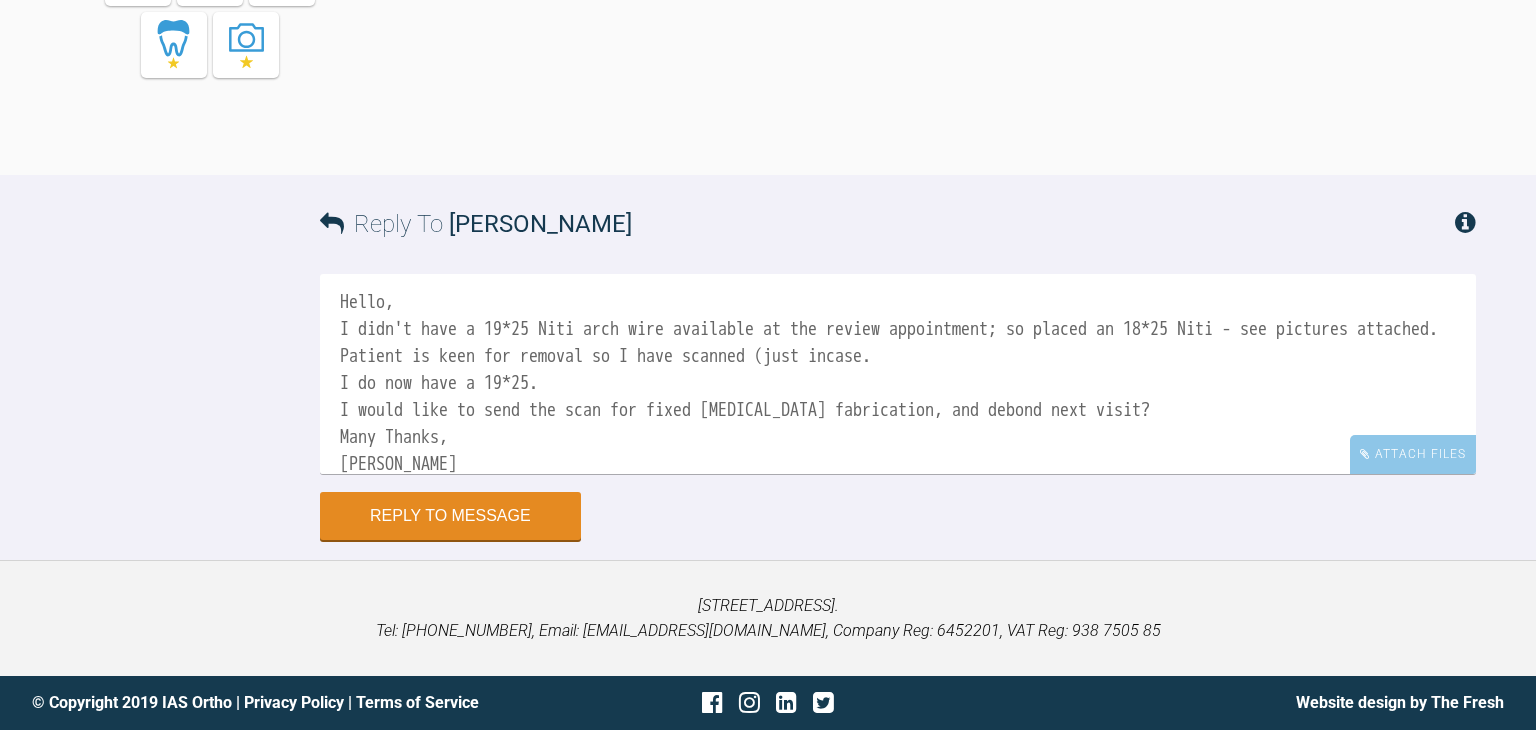 click on "Hello,
I didn't have a 19*25 Niti arch wire available at the review appointment; so placed an 18*25 Niti - see pictures attached. Patient is keen for removal so I have scanned (just incase.
I do now have a 19*25.
I would like to send the scan for fixed [MEDICAL_DATA] fabrication, and debond next visit?
Many Thanks,
[PERSON_NAME]" at bounding box center (898, 374) 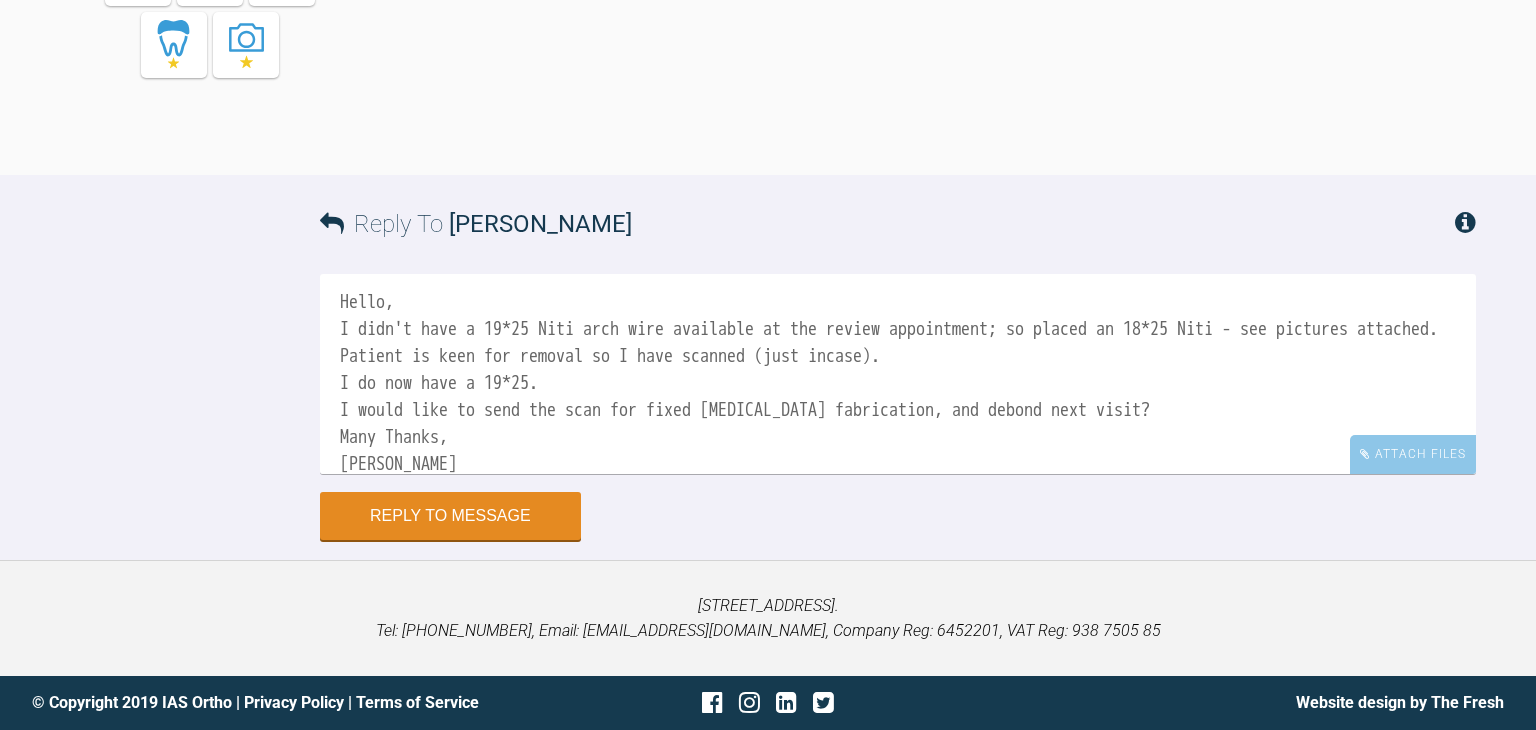 click on "Hello,
I didn't have a 19*25 Niti arch wire available at the review appointment; so placed an 18*25 Niti - see pictures attached. Patient is keen for removal so I have scanned (just incase).
I do now have a 19*25.
I would like to send the scan for fixed [MEDICAL_DATA] fabrication, and debond next visit?
Many Thanks,
[PERSON_NAME]" at bounding box center [898, 374] 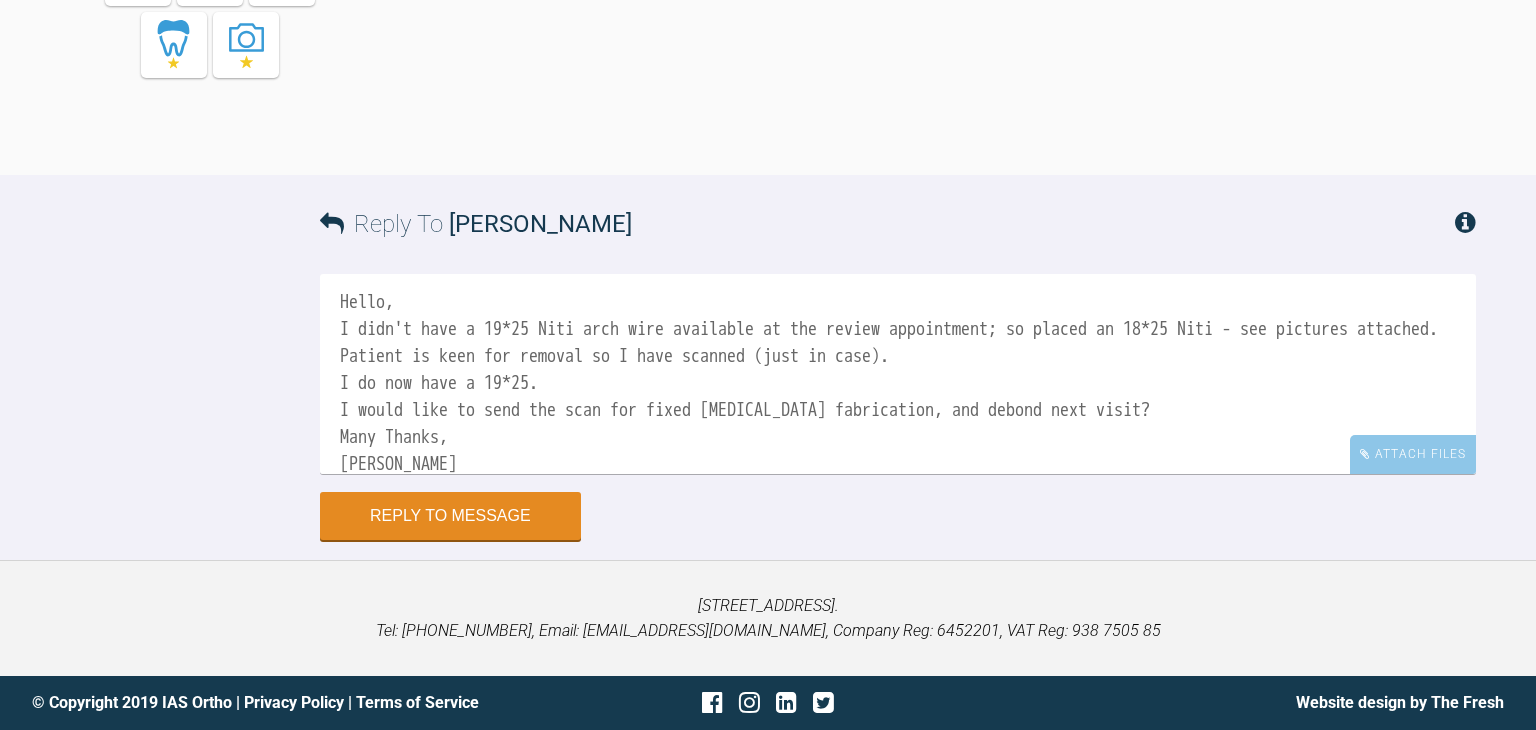 click on "Hello,
I didn't have a 19*25 Niti arch wire available at the review appointment; so placed an 18*25 Niti - see pictures attached. Patient is keen for removal so I have scanned (just in case).
I do now have a 19*25.
I would like to send the scan for fixed [MEDICAL_DATA] fabrication, and debond next visit?
Many Thanks,
[PERSON_NAME]" at bounding box center (898, 374) 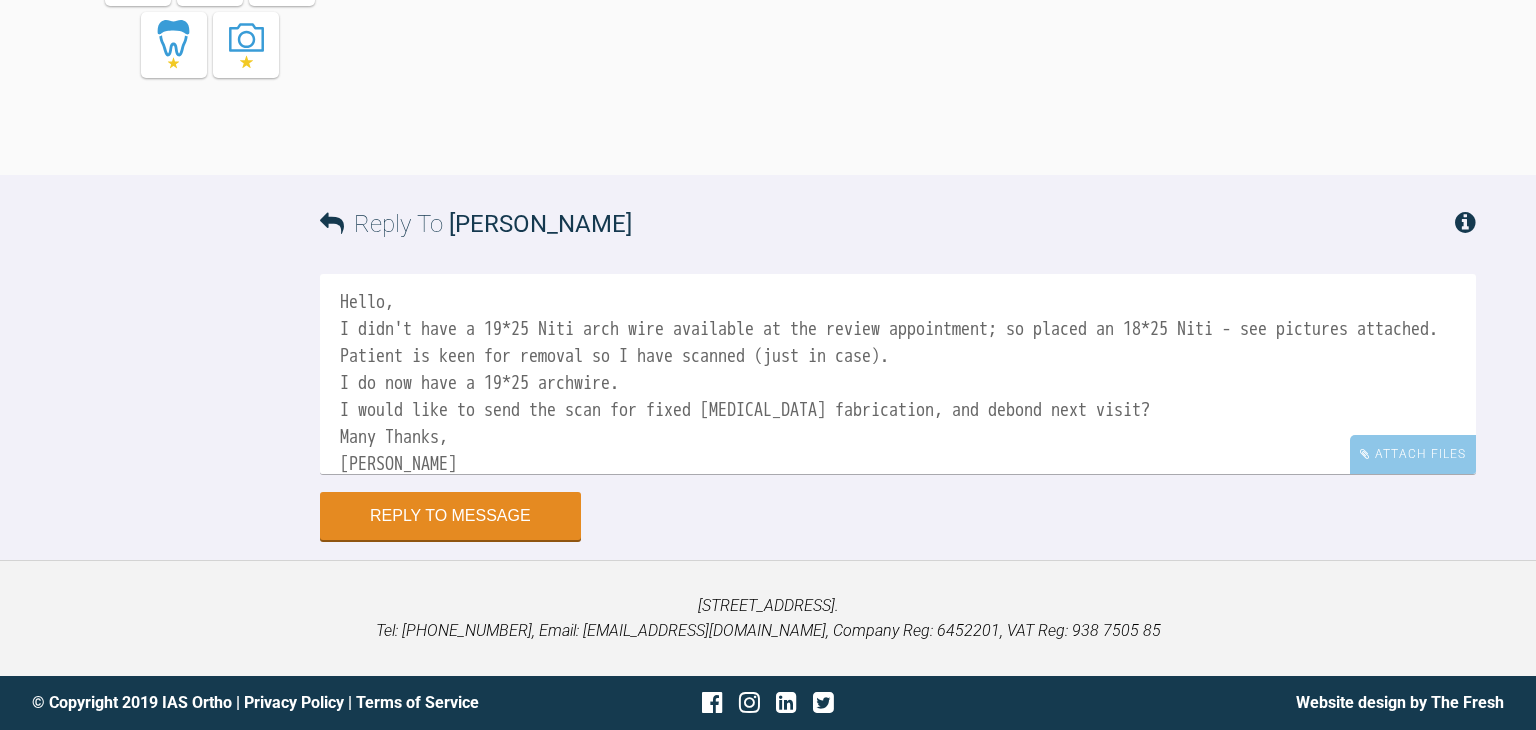 click on "Hello,
I didn't have a 19*25 Niti arch wire available at the review appointment; so placed an 18*25 Niti - see pictures attached. Patient is keen for removal so I have scanned (just in case).
I do now have a 19*25 archwire.
I would like to send the scan for fixed [MEDICAL_DATA] fabrication, and debond next visit?
Many Thanks,
[PERSON_NAME]" at bounding box center [898, 374] 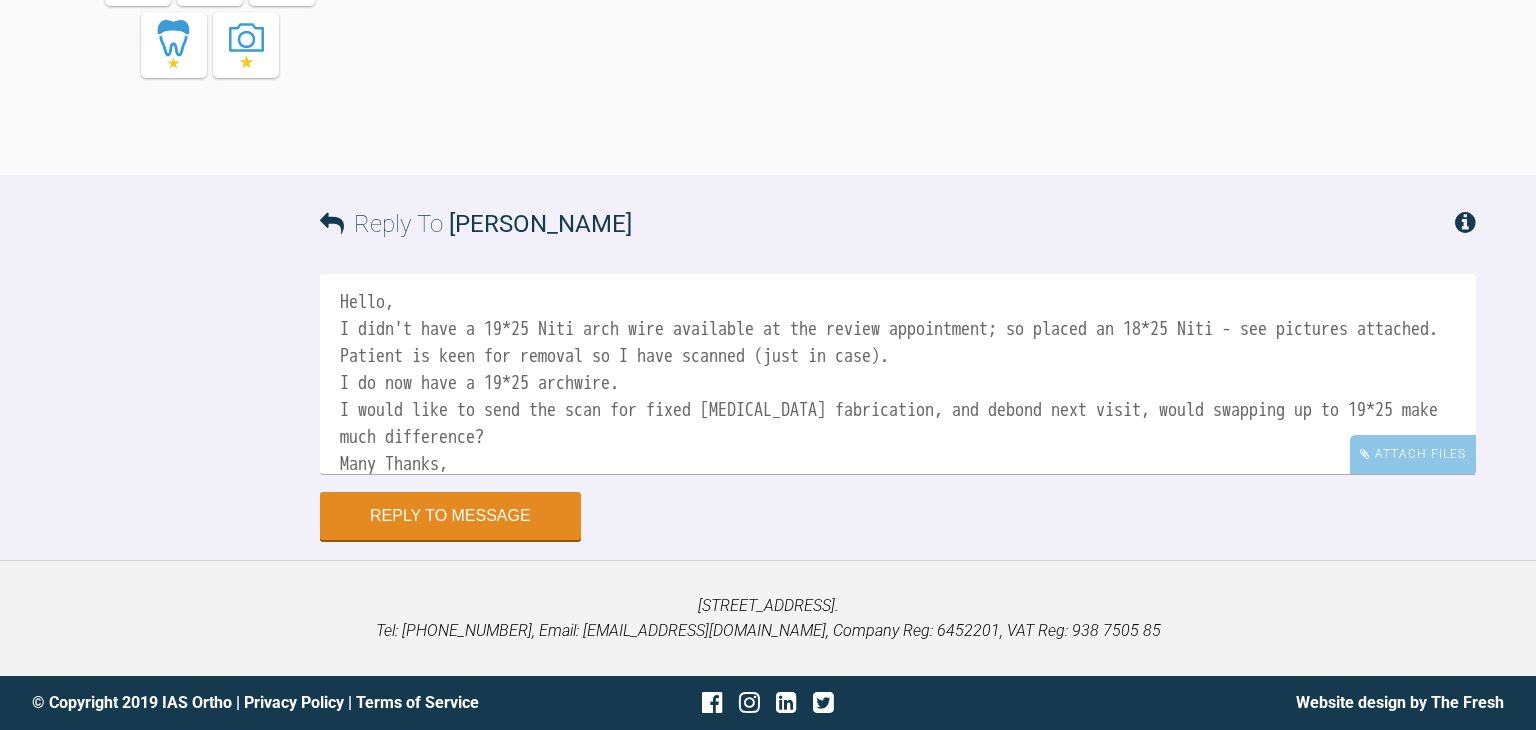 scroll, scrollTop: 13318, scrollLeft: 0, axis: vertical 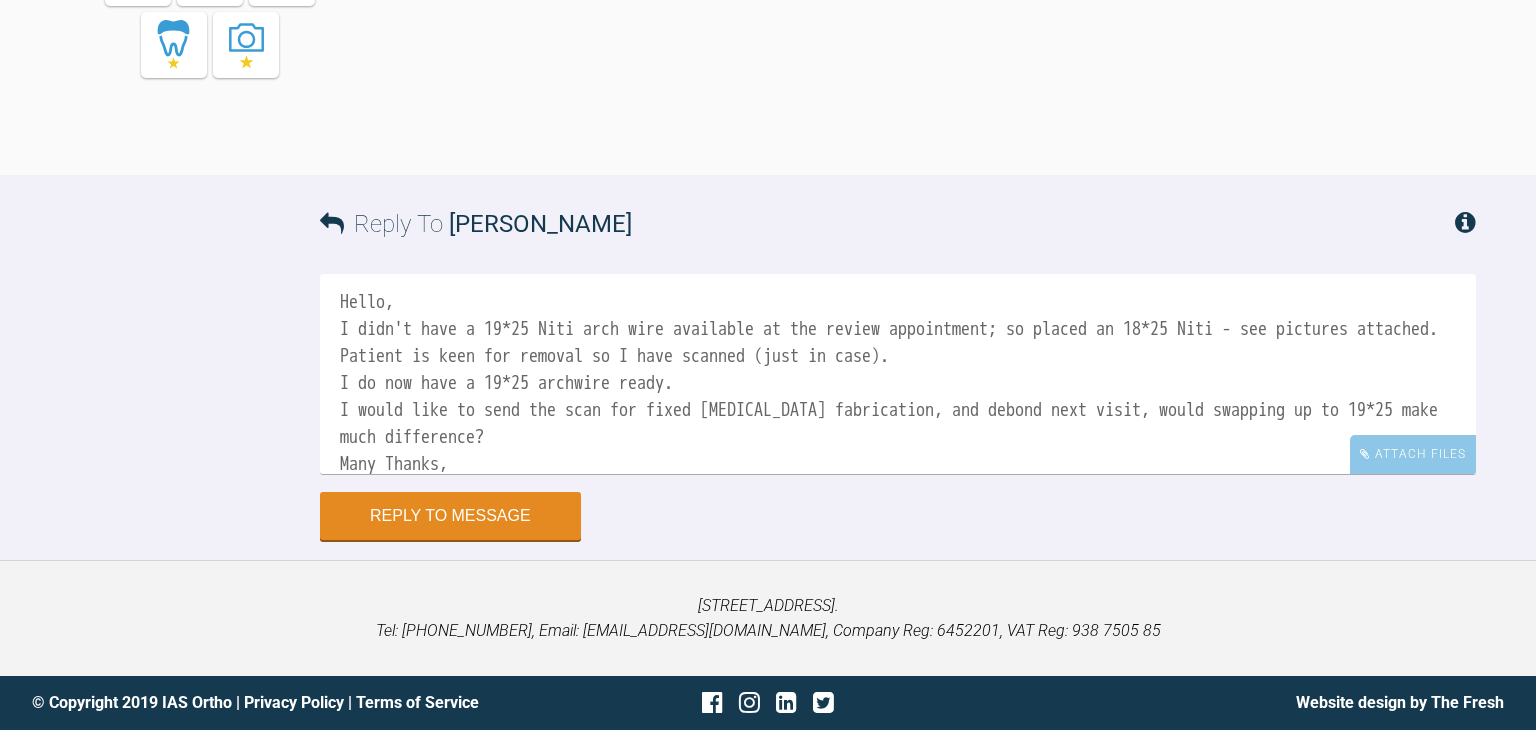 click on "Hello,
I didn't have a 19*25 Niti arch wire available at the review appointment; so placed an 18*25 Niti - see pictures attached. Patient is keen for removal so I have scanned (just in case).
I do now have a 19*25 archwire ready.
I would like to send the scan for fixed [MEDICAL_DATA] fabrication, and debond next visit, would swapping up to 19*25 make much difference?
Many Thanks,
[PERSON_NAME]" at bounding box center [898, 374] 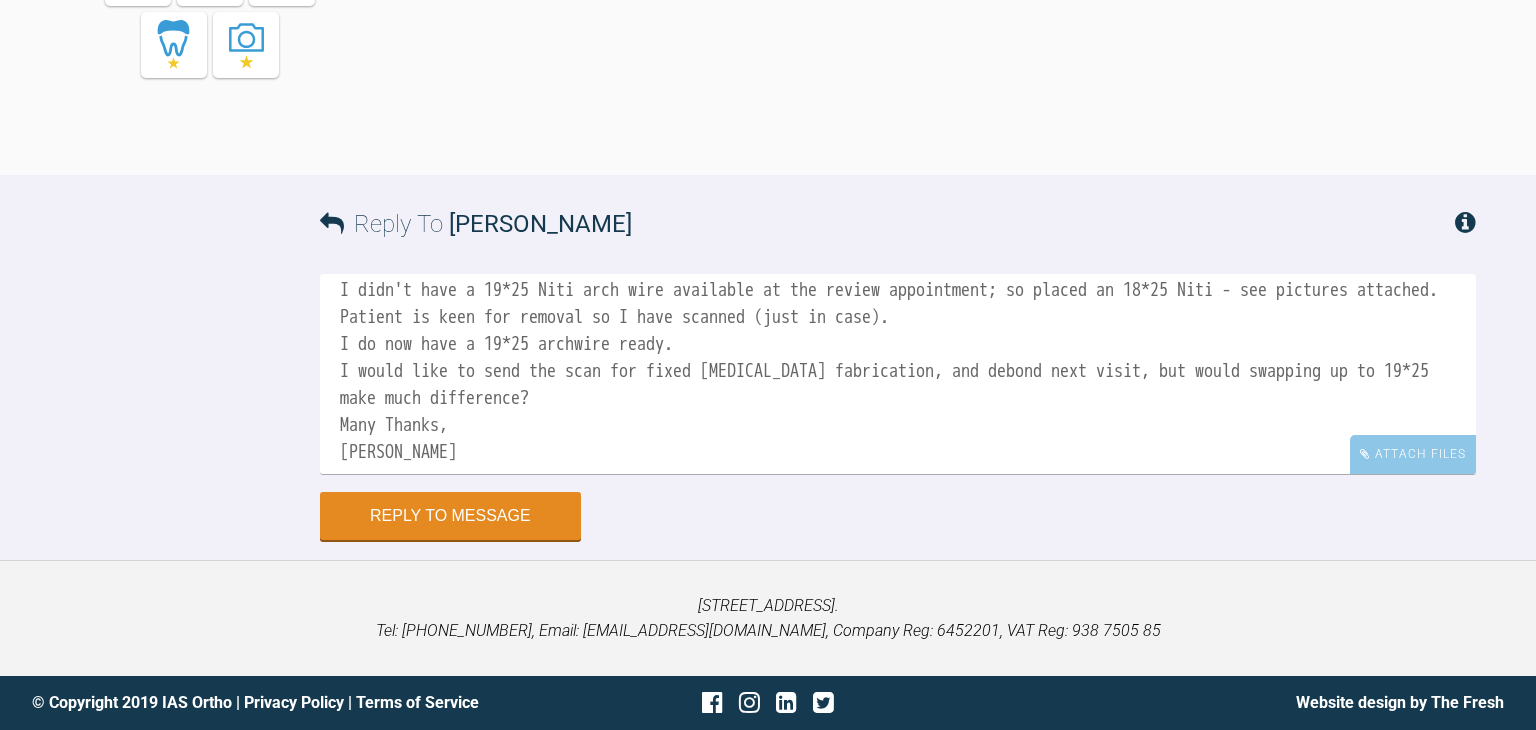 scroll, scrollTop: 56, scrollLeft: 0, axis: vertical 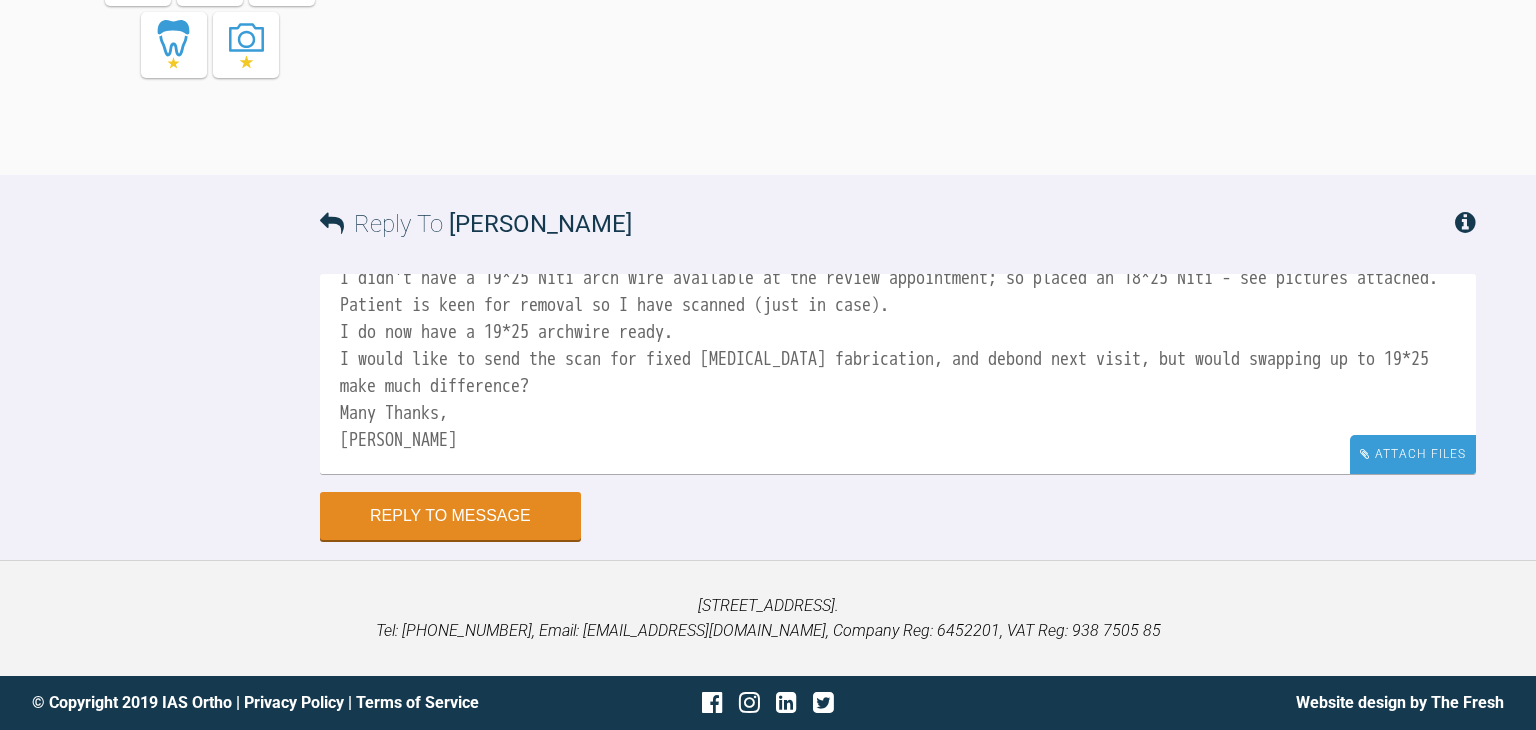 type on "Hello,
I didn't have a 19*25 Niti arch wire available at the review appointment; so placed an 18*25 Niti - see pictures attached. Patient is keen for removal so I have scanned (just in case).
I do now have a 19*25 archwire ready.
I would like to send the scan for fixed [MEDICAL_DATA] fabrication, and debond next visit, but would swapping up to 19*25 make much difference?
Many Thanks,
[PERSON_NAME]" 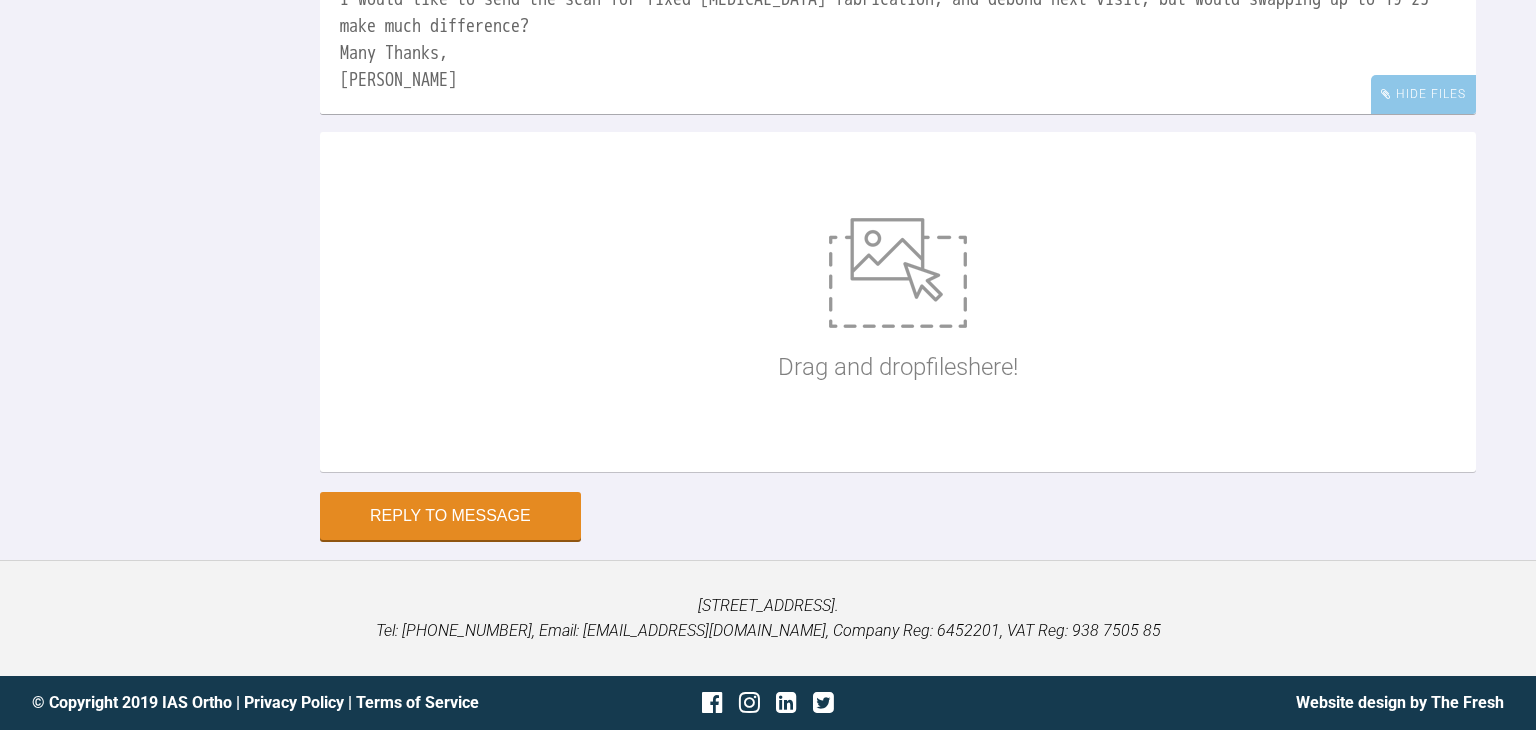 click at bounding box center [898, 273] 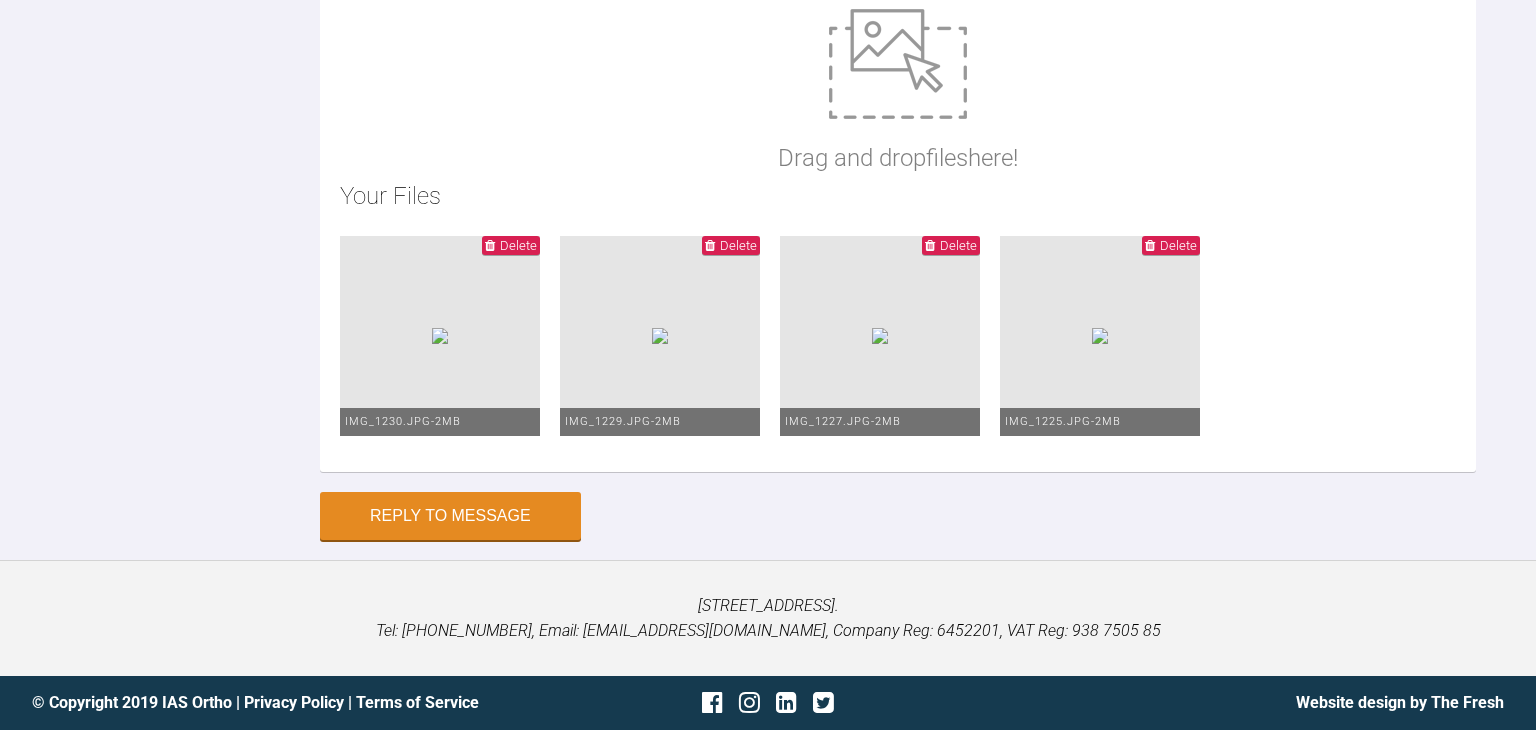 scroll, scrollTop: 12053, scrollLeft: 0, axis: vertical 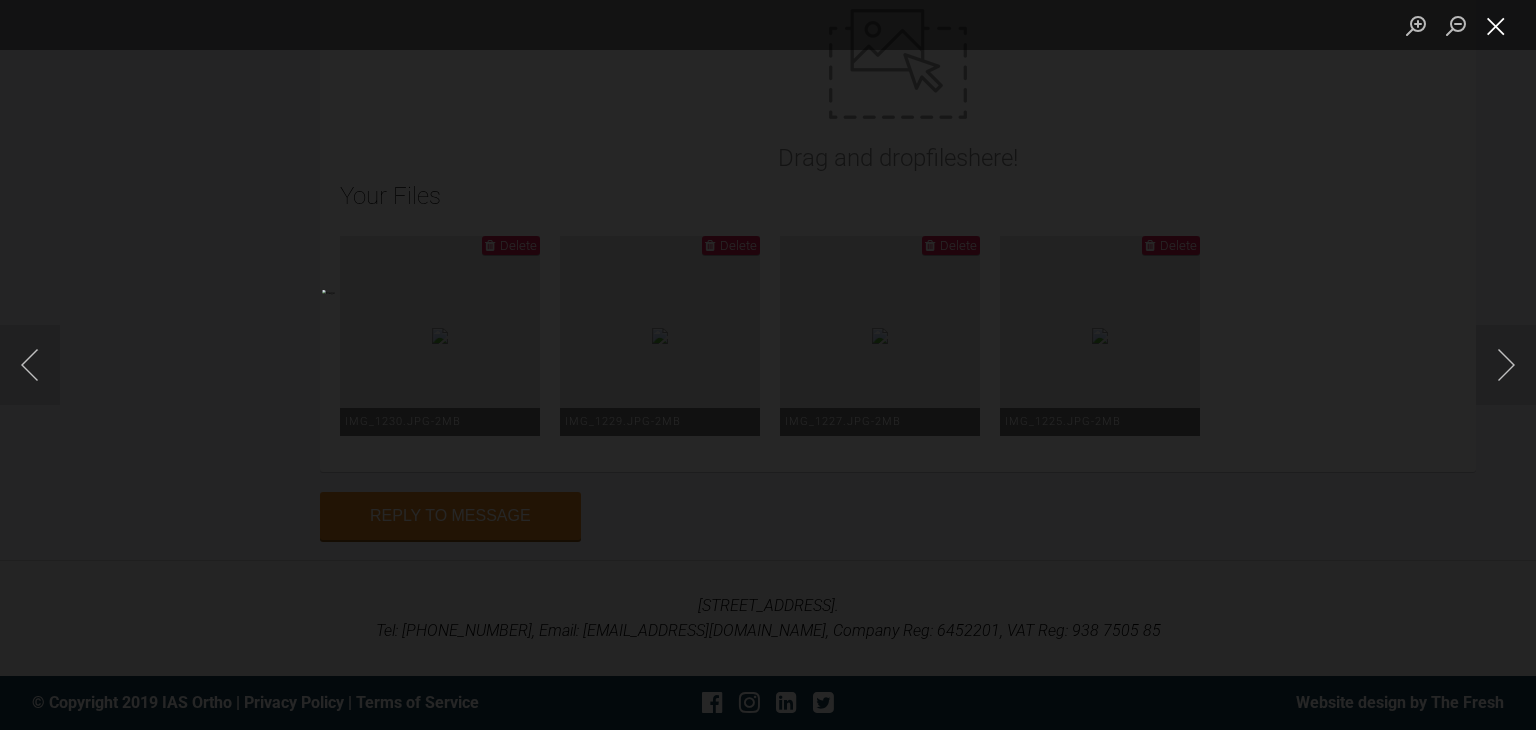 click at bounding box center (1496, 25) 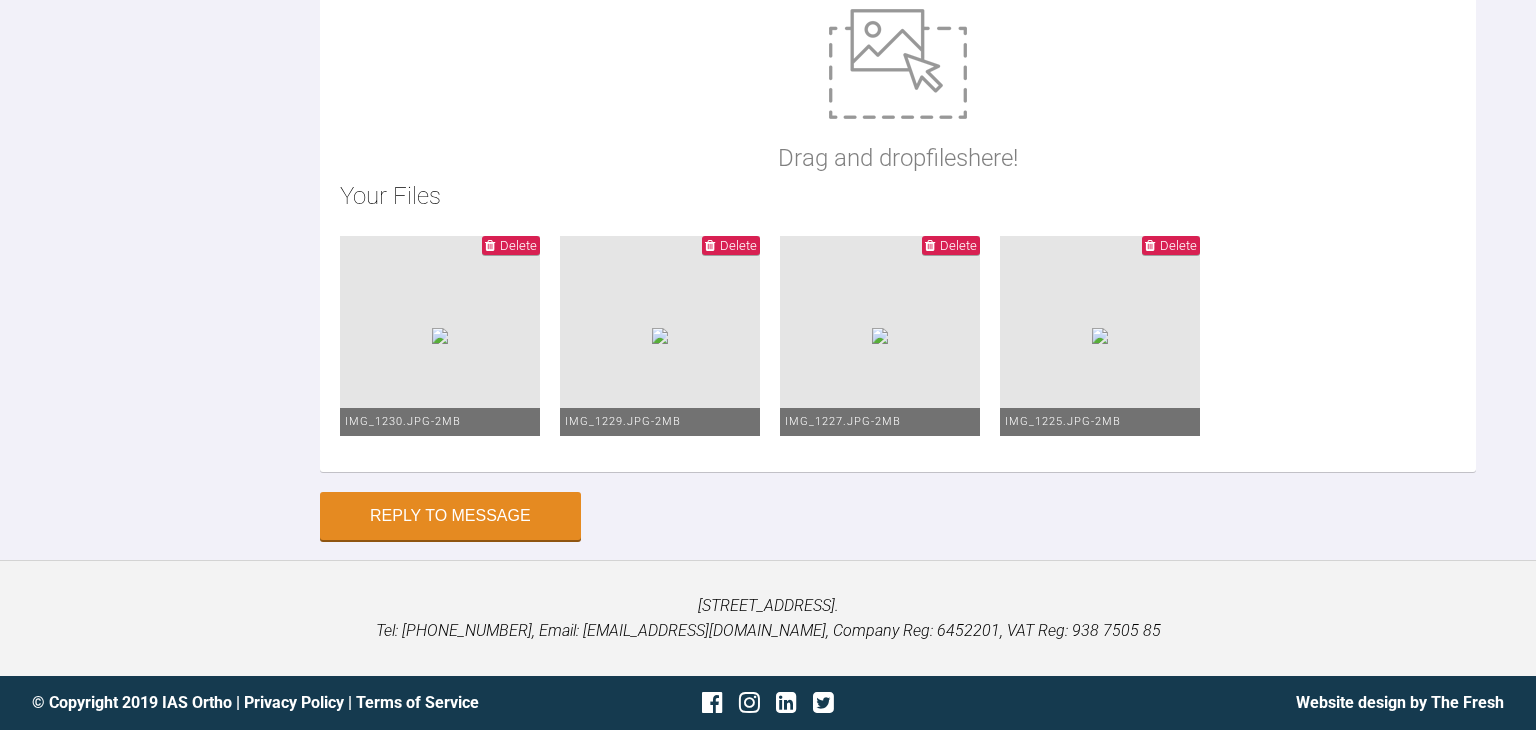 click at bounding box center [487, -1187] 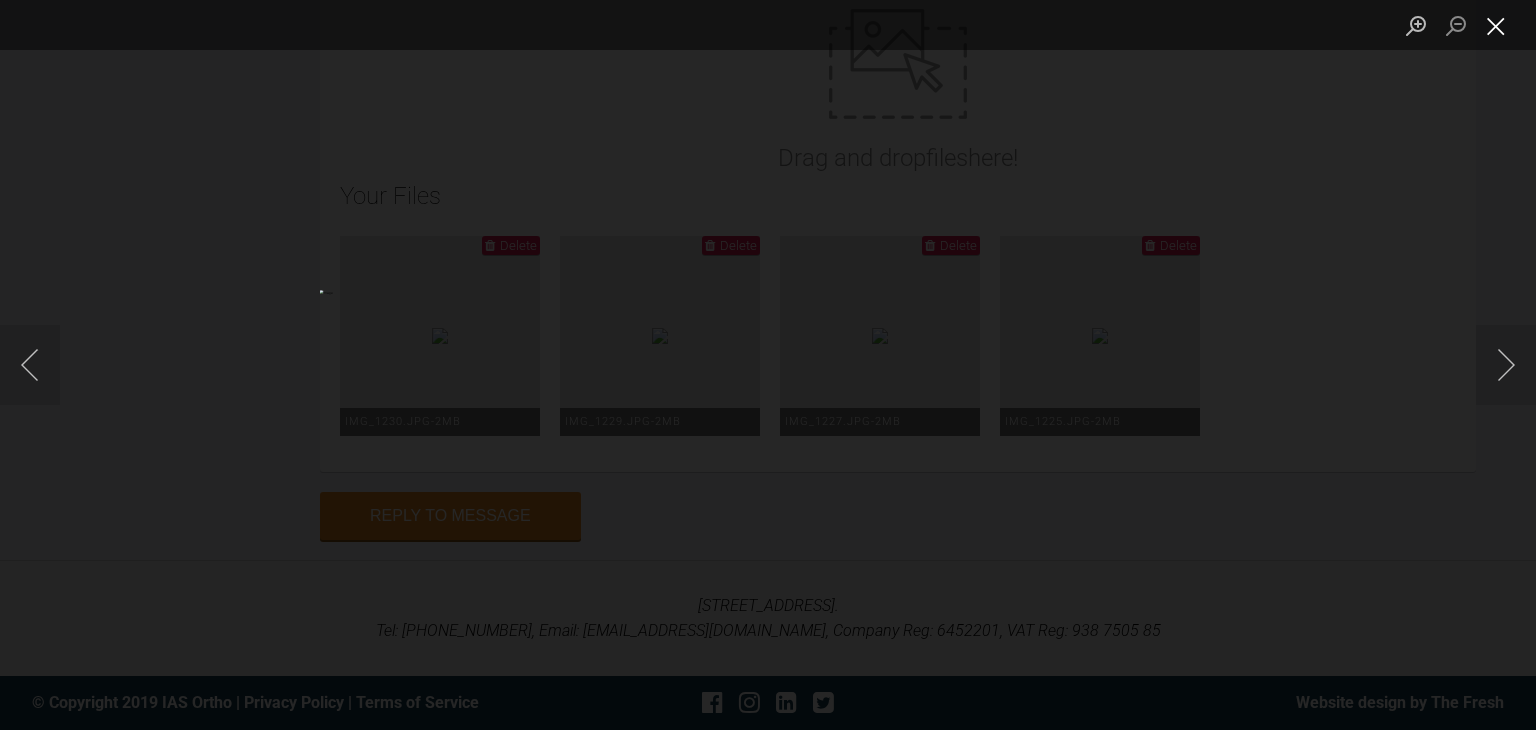 click at bounding box center [1496, 25] 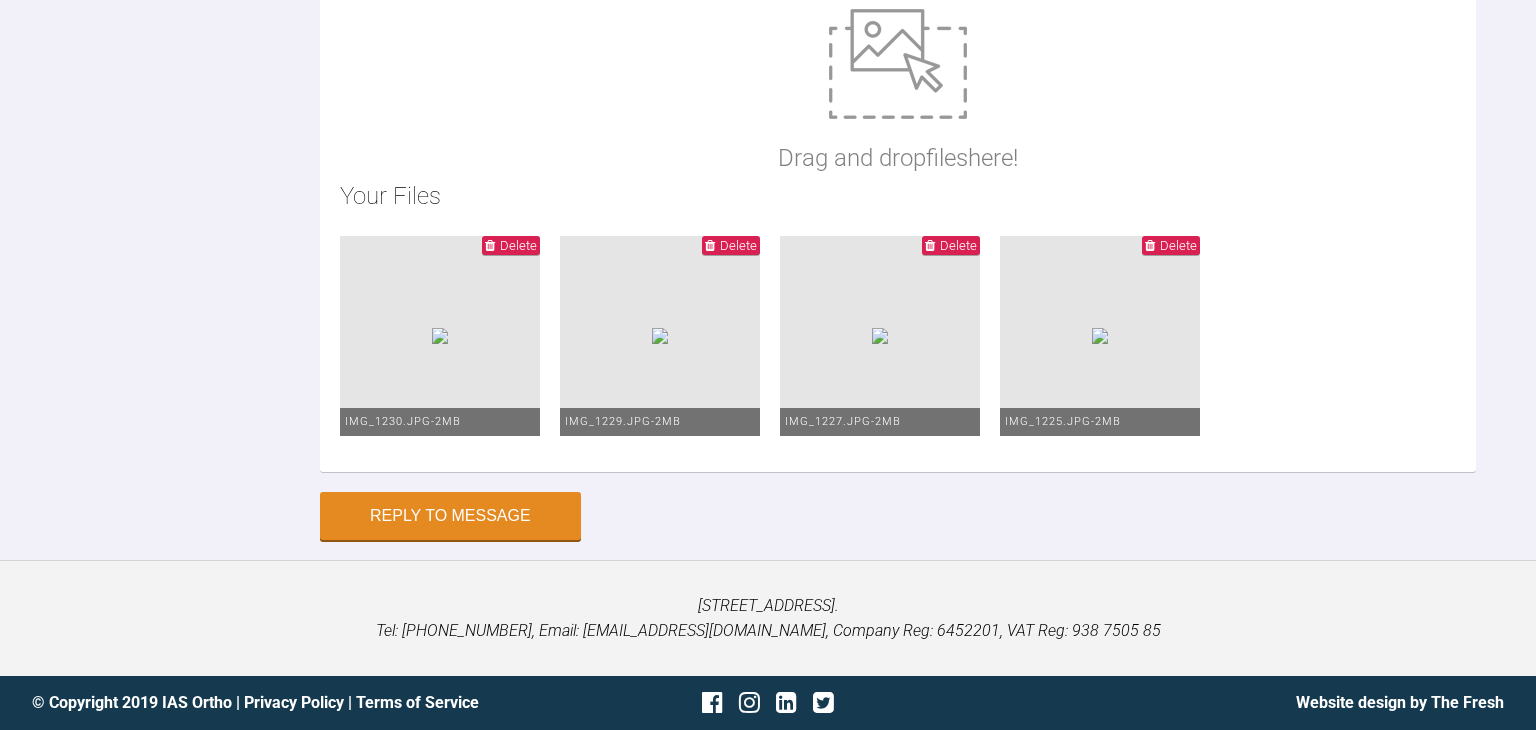 scroll, scrollTop: 12027, scrollLeft: 0, axis: vertical 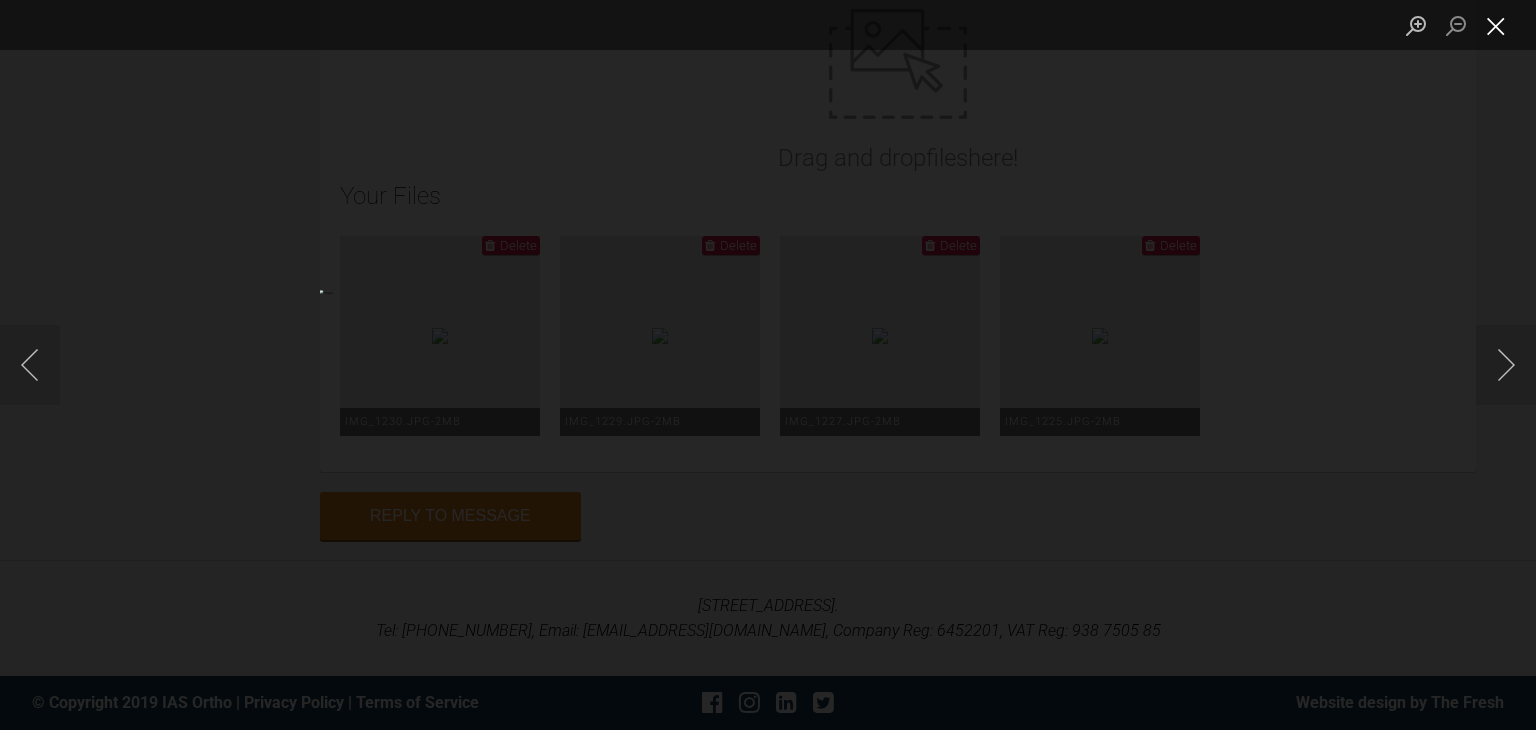 click at bounding box center [1496, 25] 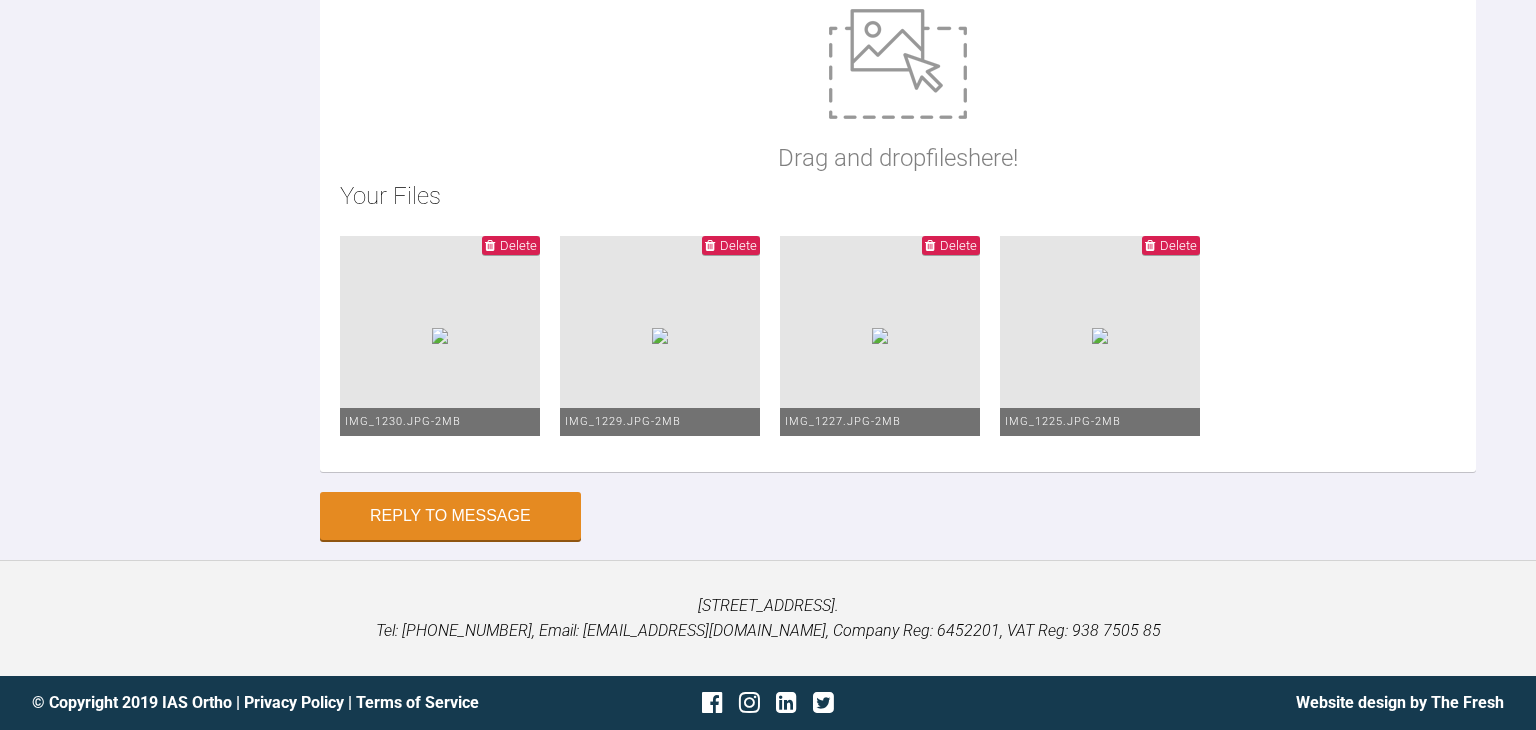 click at bounding box center (487, -1187) 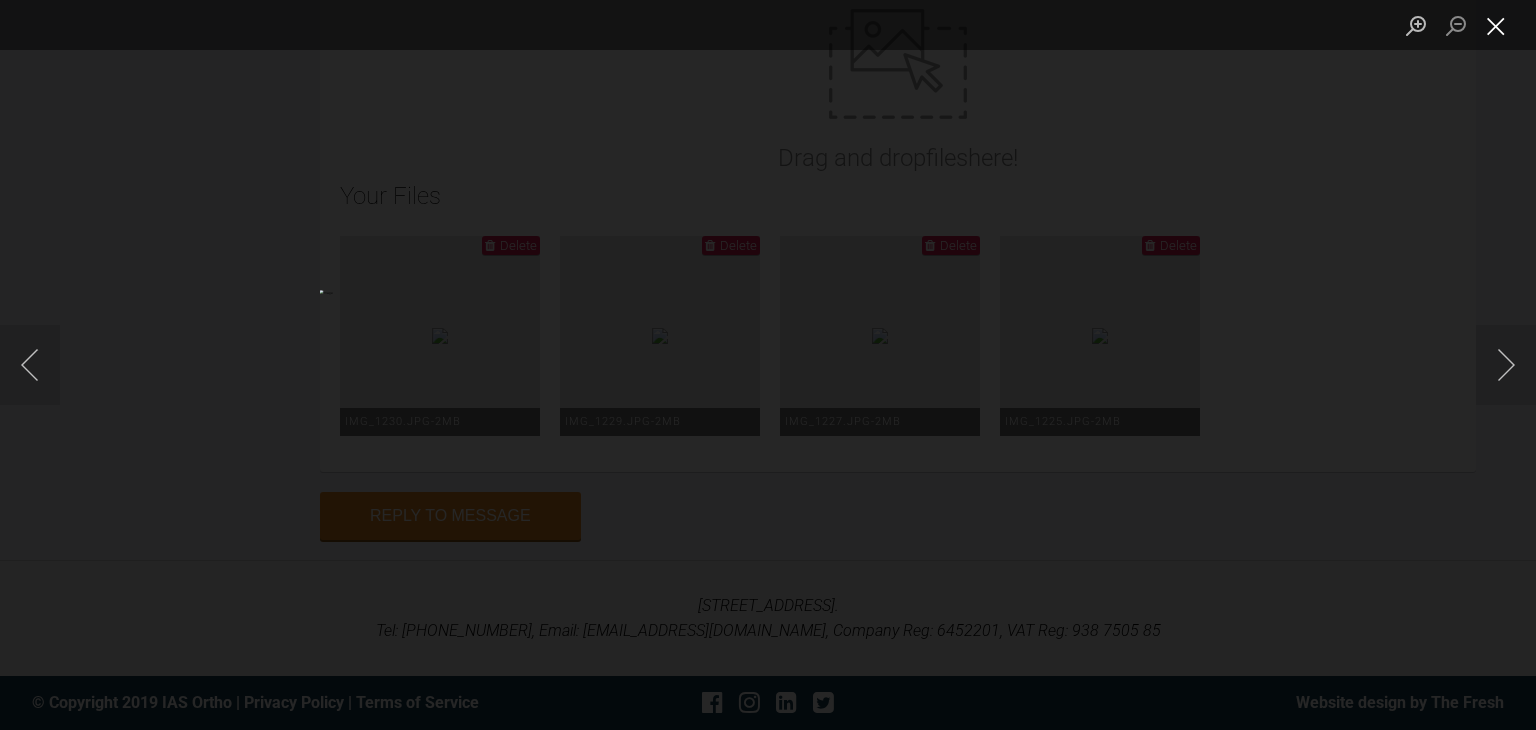 click at bounding box center [1496, 25] 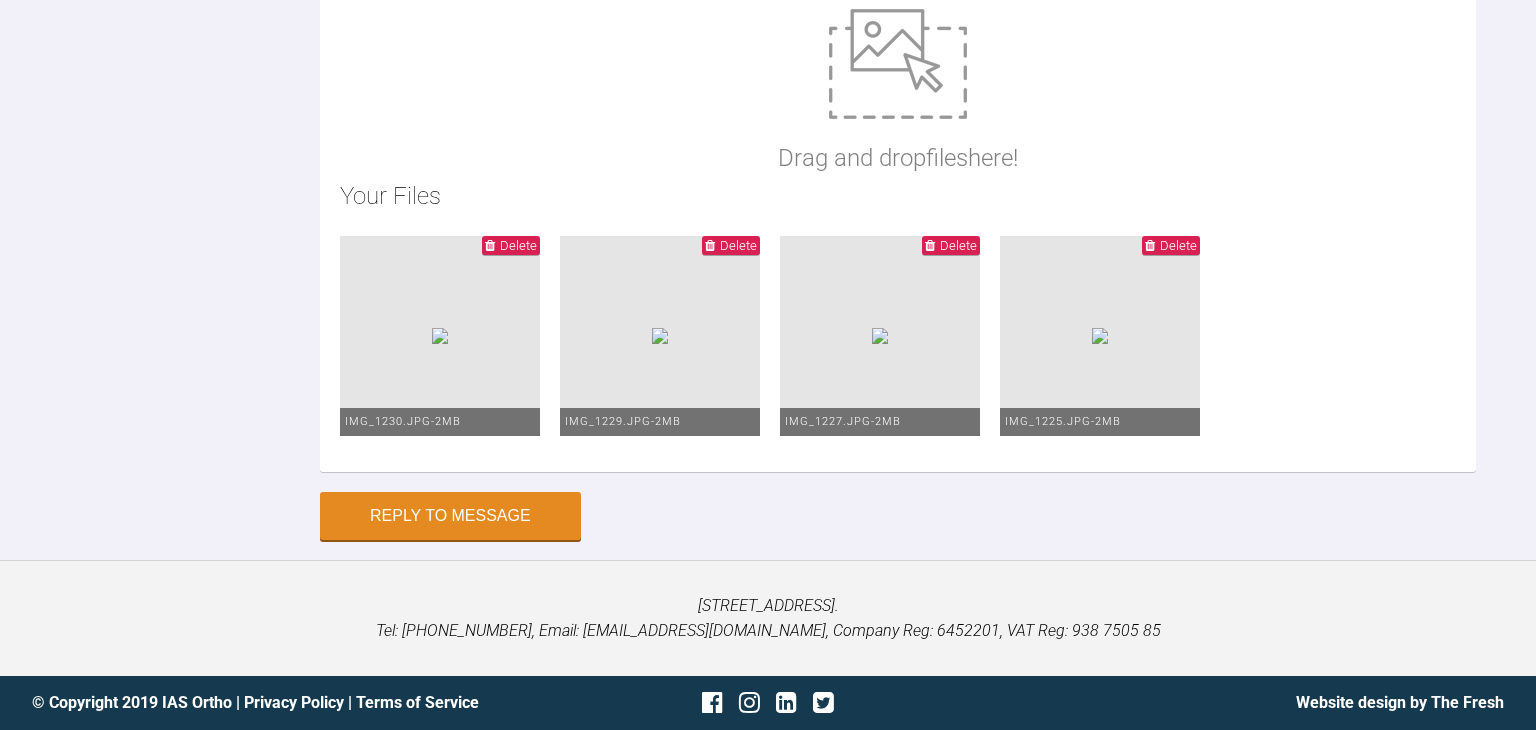 scroll, scrollTop: 11906, scrollLeft: 0, axis: vertical 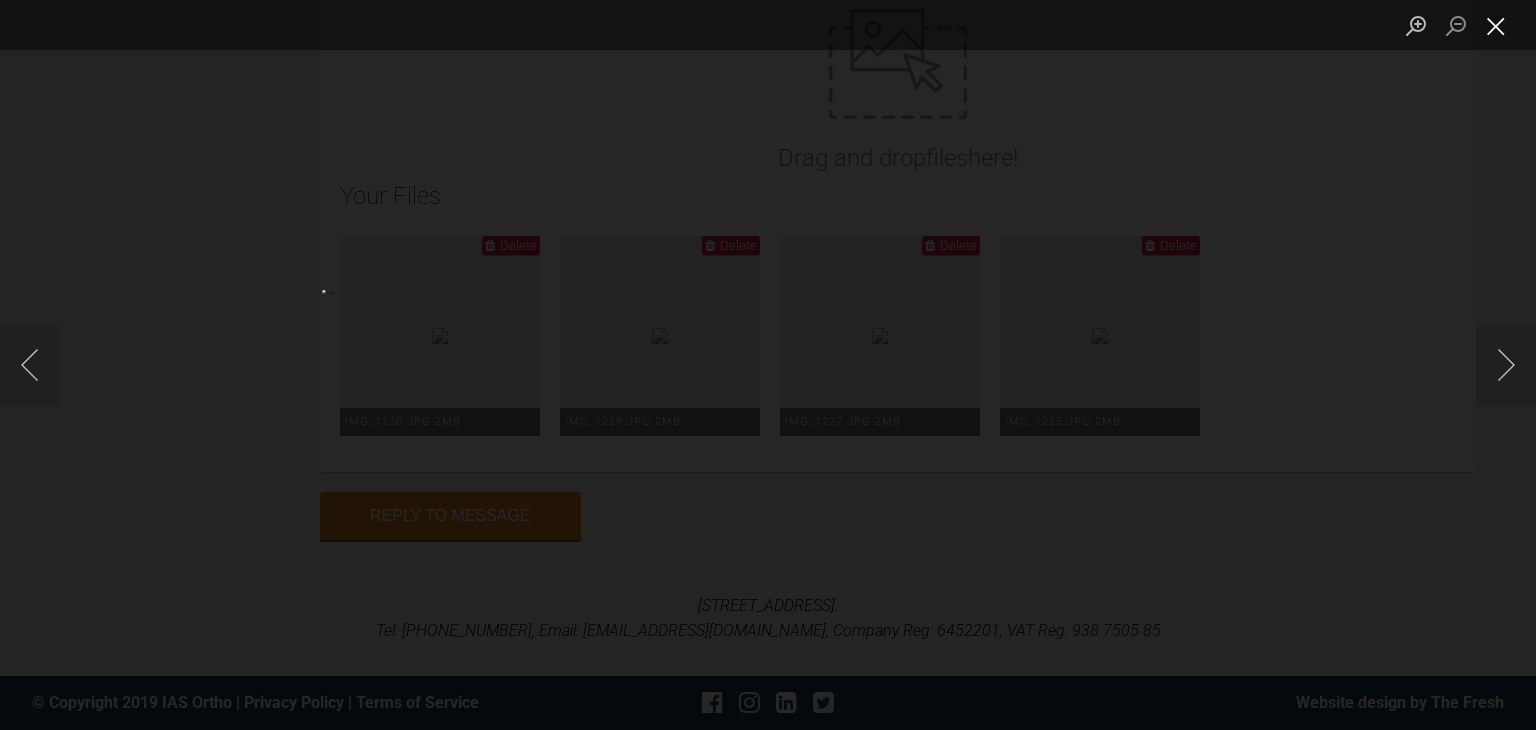 click at bounding box center [1496, 25] 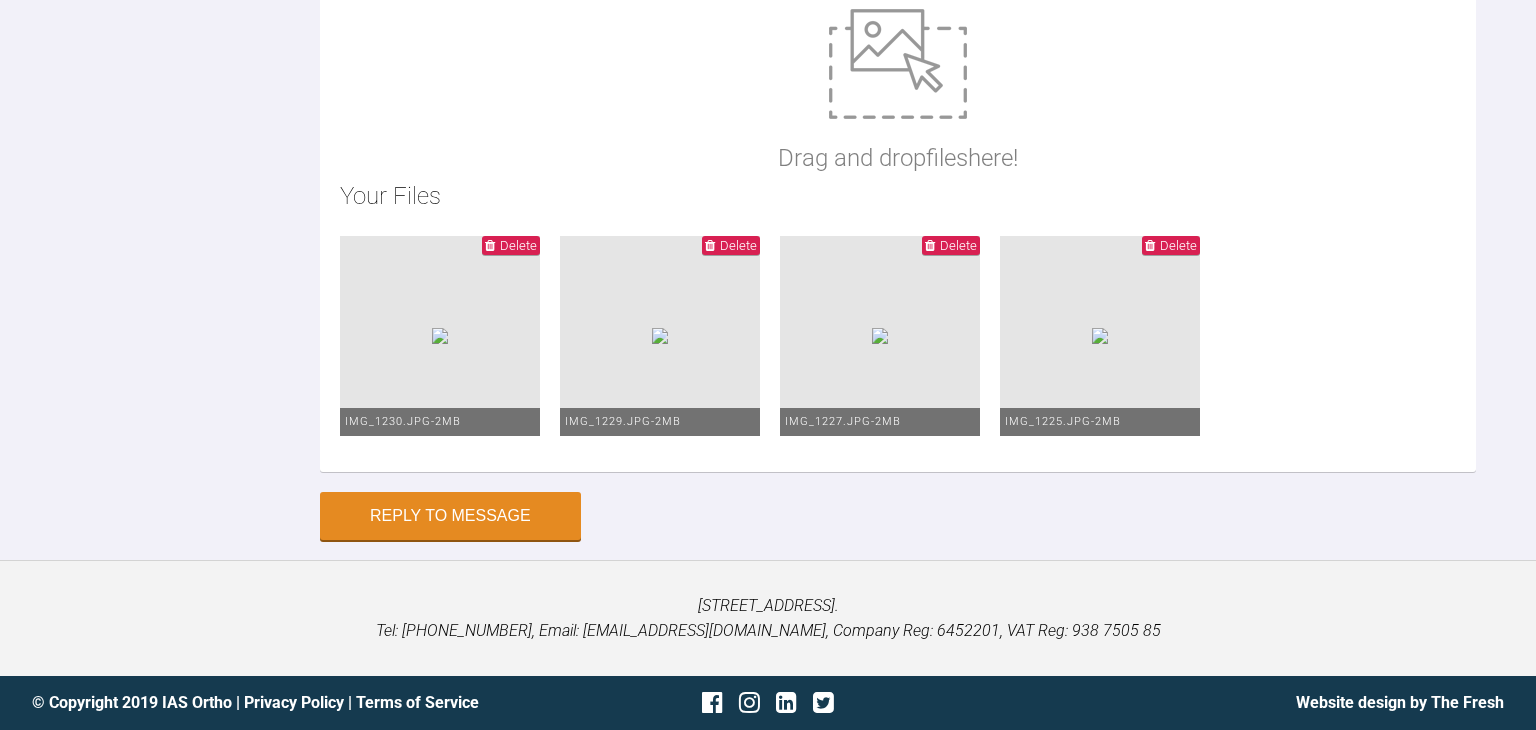 scroll, scrollTop: 13288, scrollLeft: 0, axis: vertical 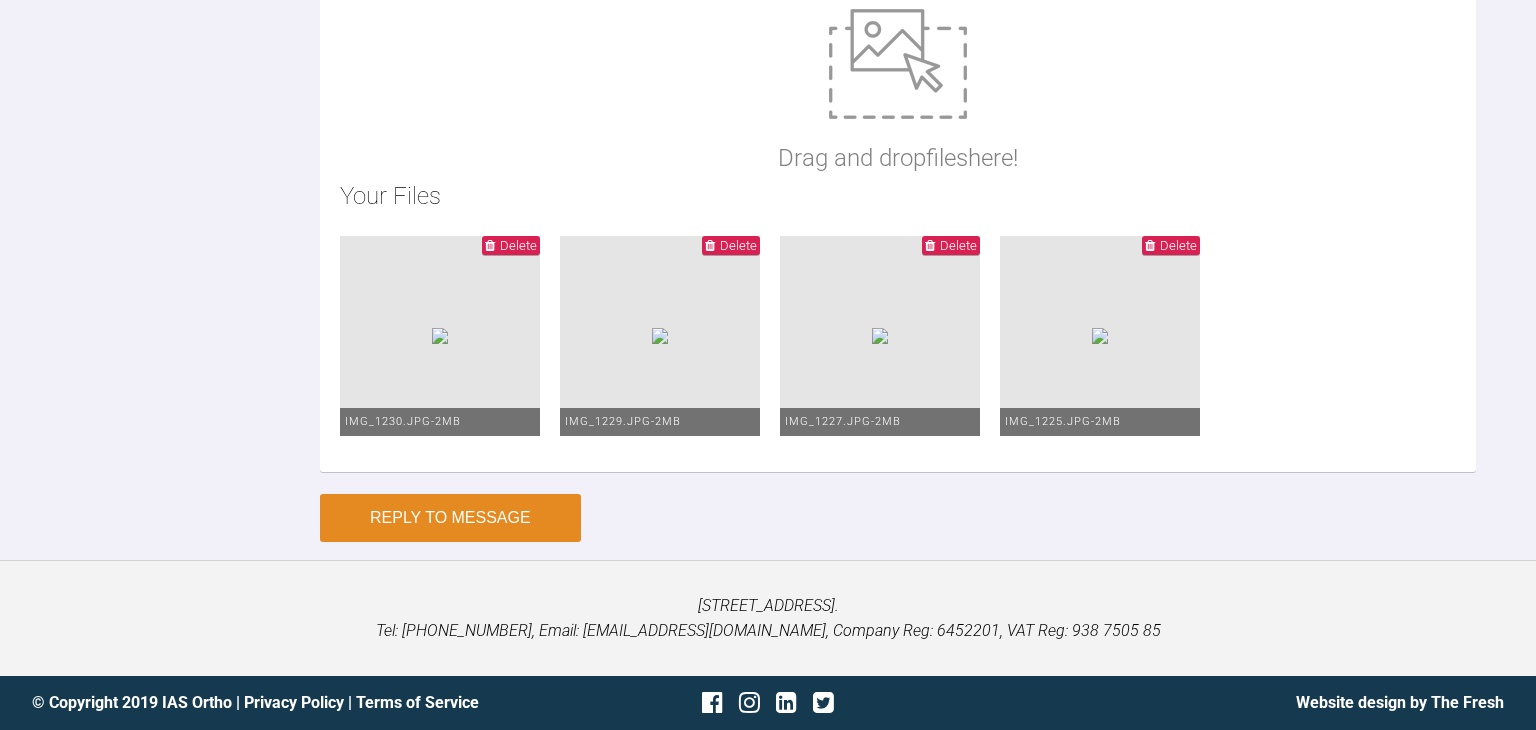 click on "Reply to Message" at bounding box center [450, 518] 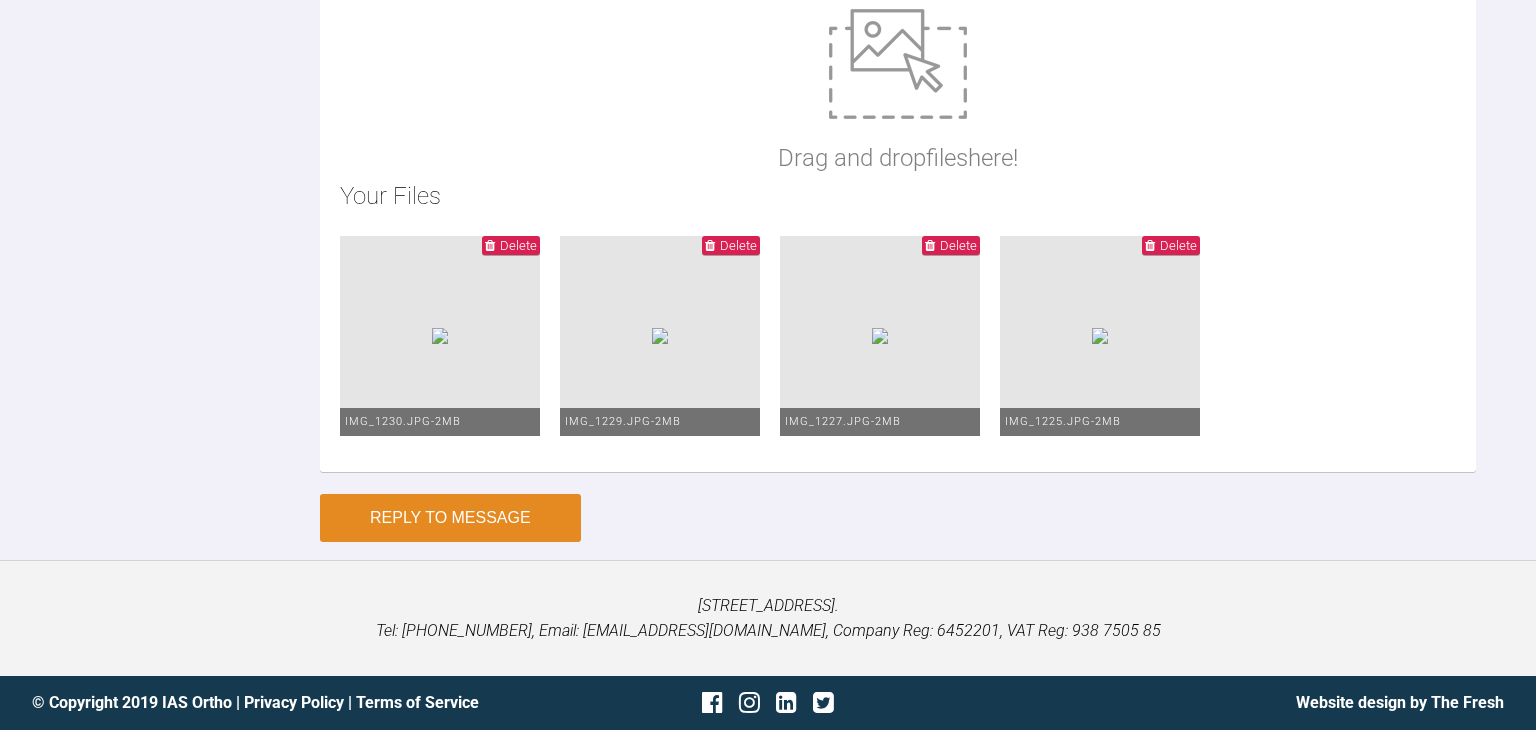 scroll, scrollTop: 13678, scrollLeft: 0, axis: vertical 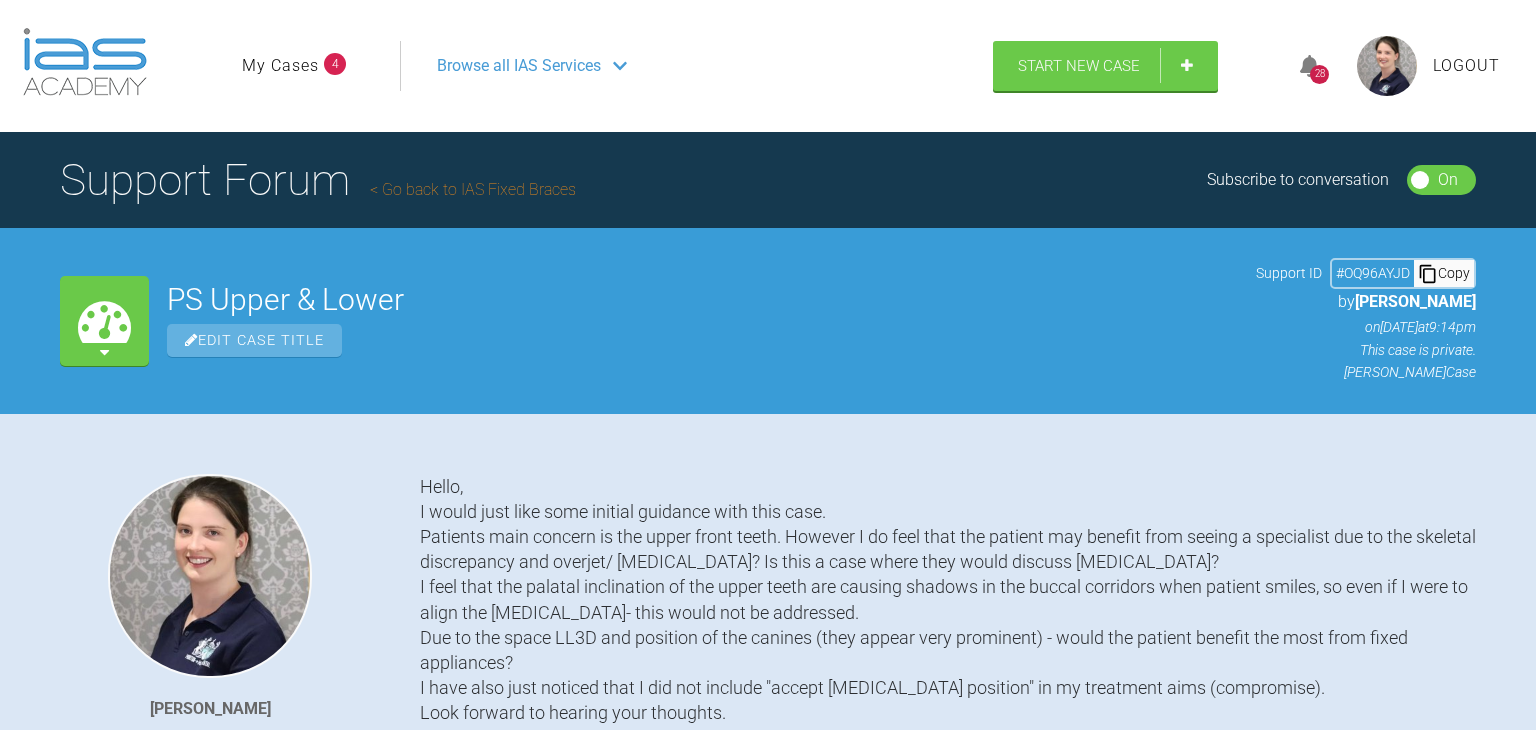 click on "My Cases" at bounding box center [280, 66] 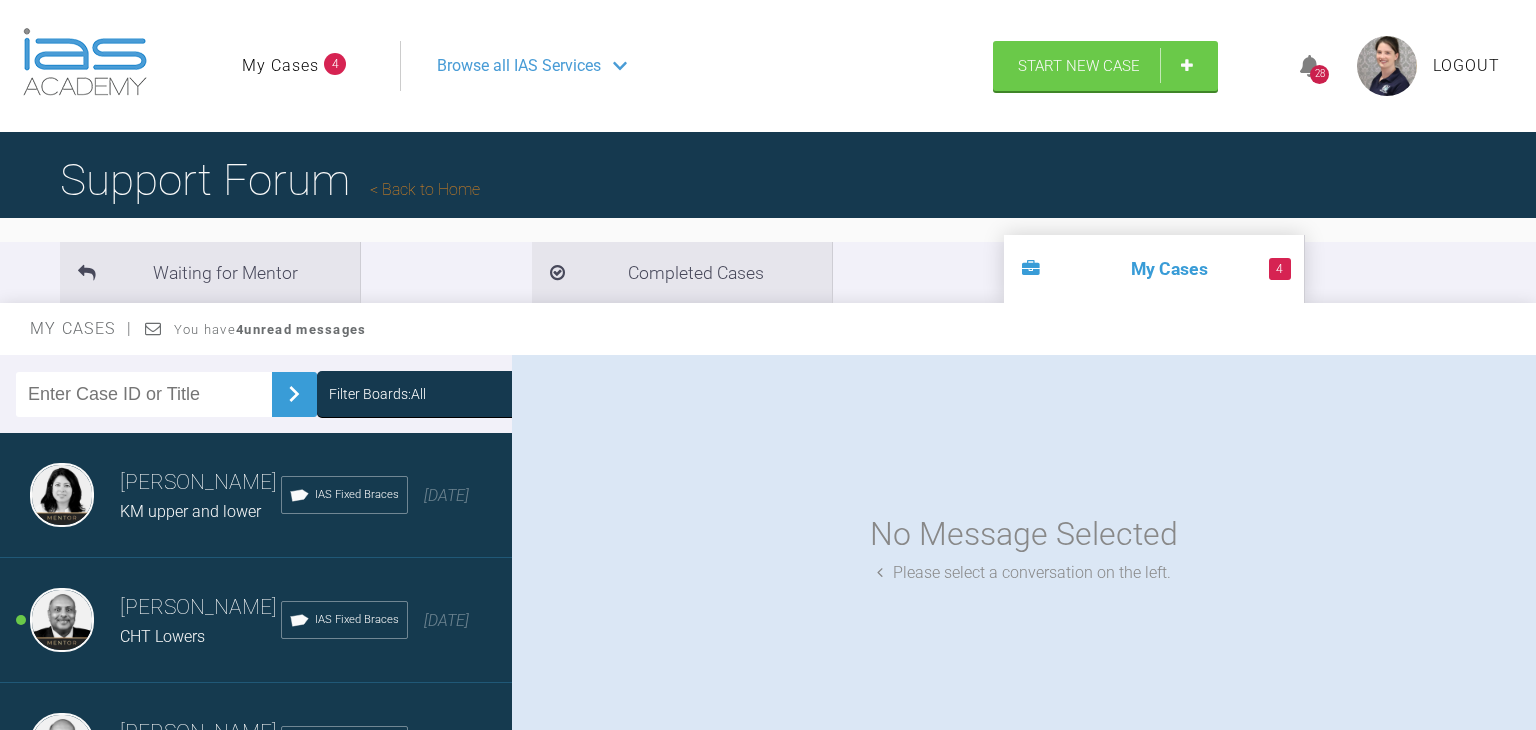 click on "KM upper and lower" at bounding box center (200, 512) 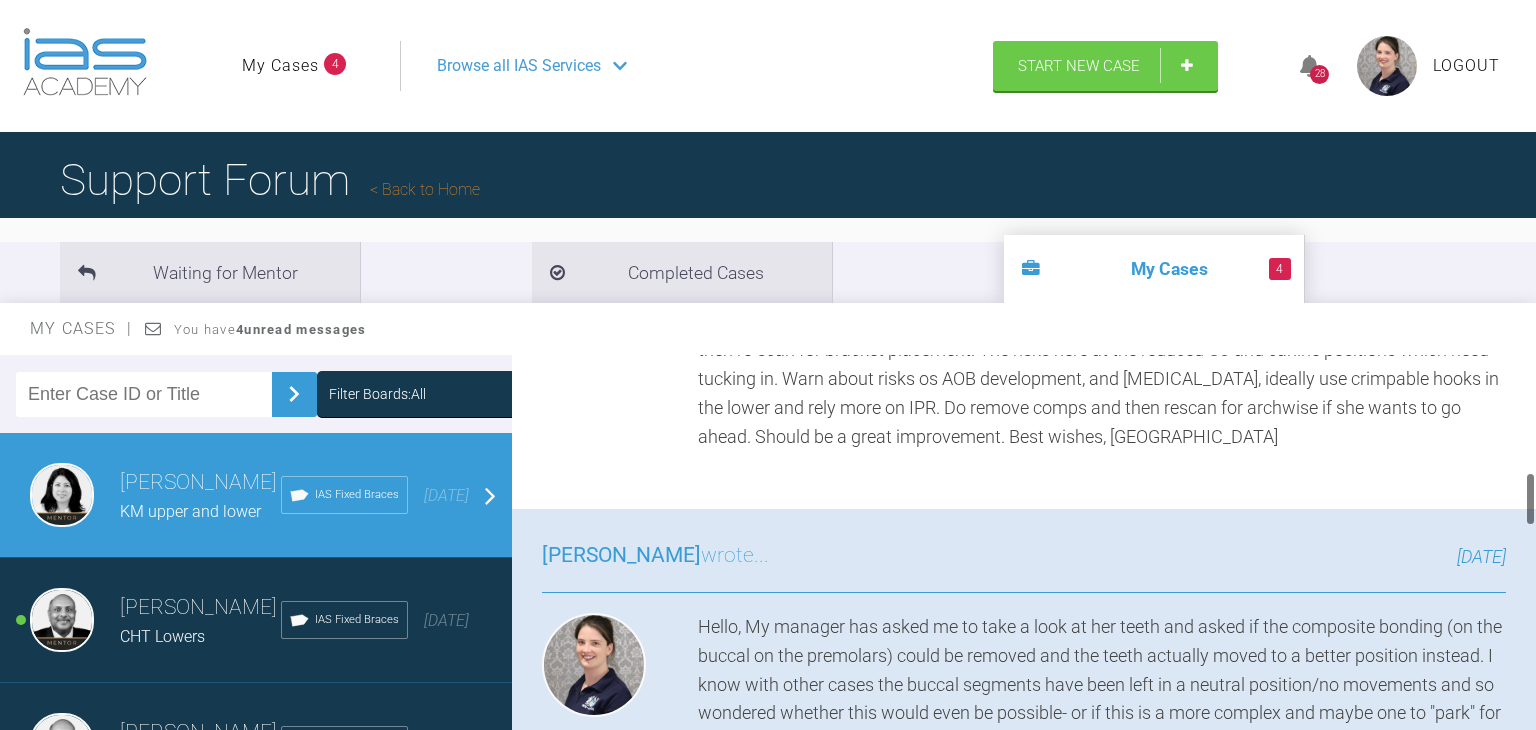 scroll, scrollTop: 817, scrollLeft: 0, axis: vertical 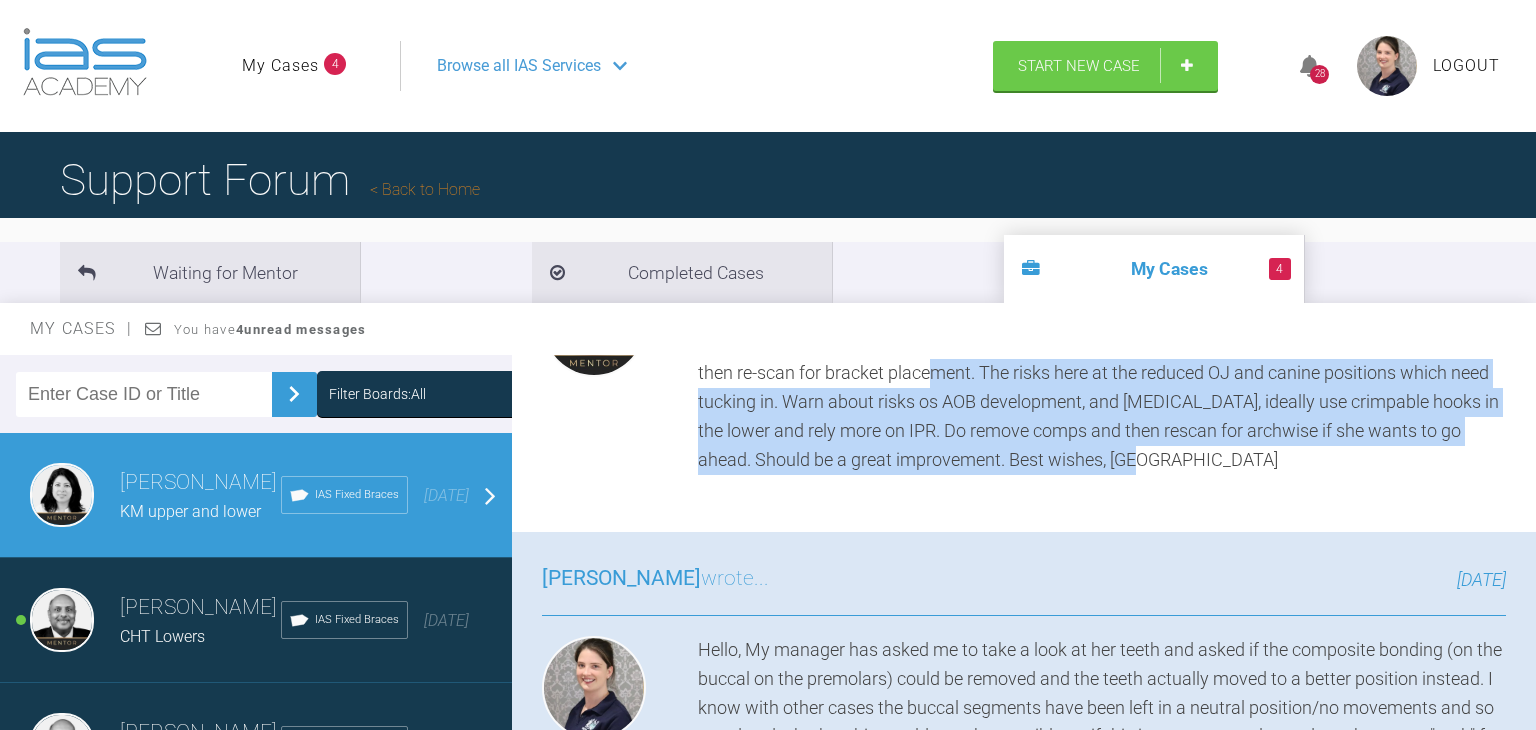 copy on "The risks here at the reduced OJ and canine positions which need tucking in.
Warn about risks os AOB development, and [MEDICAL_DATA], ideally use crimpable hooks in the lower and rely more on IPR.
Do remove comps and then rescan for archwise if she wants to go ahead.
Should be a great improvement.
Best wishes,
Hooria" 